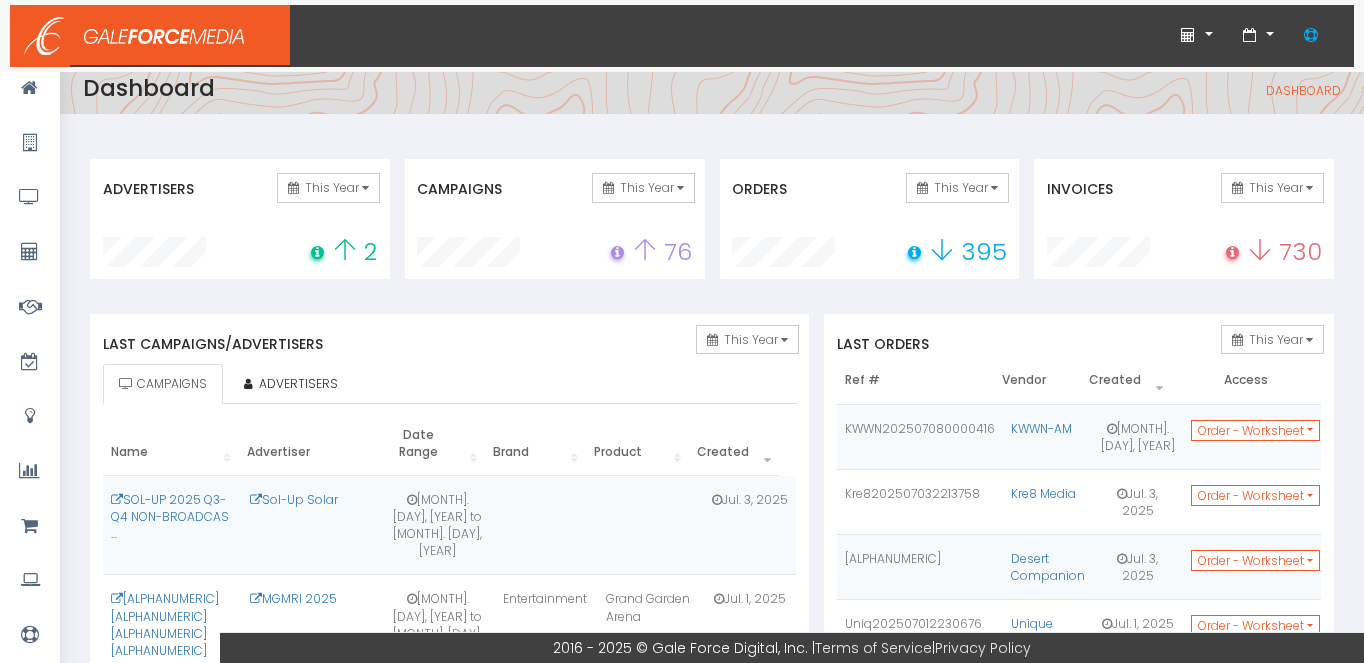 scroll, scrollTop: 0, scrollLeft: 0, axis: both 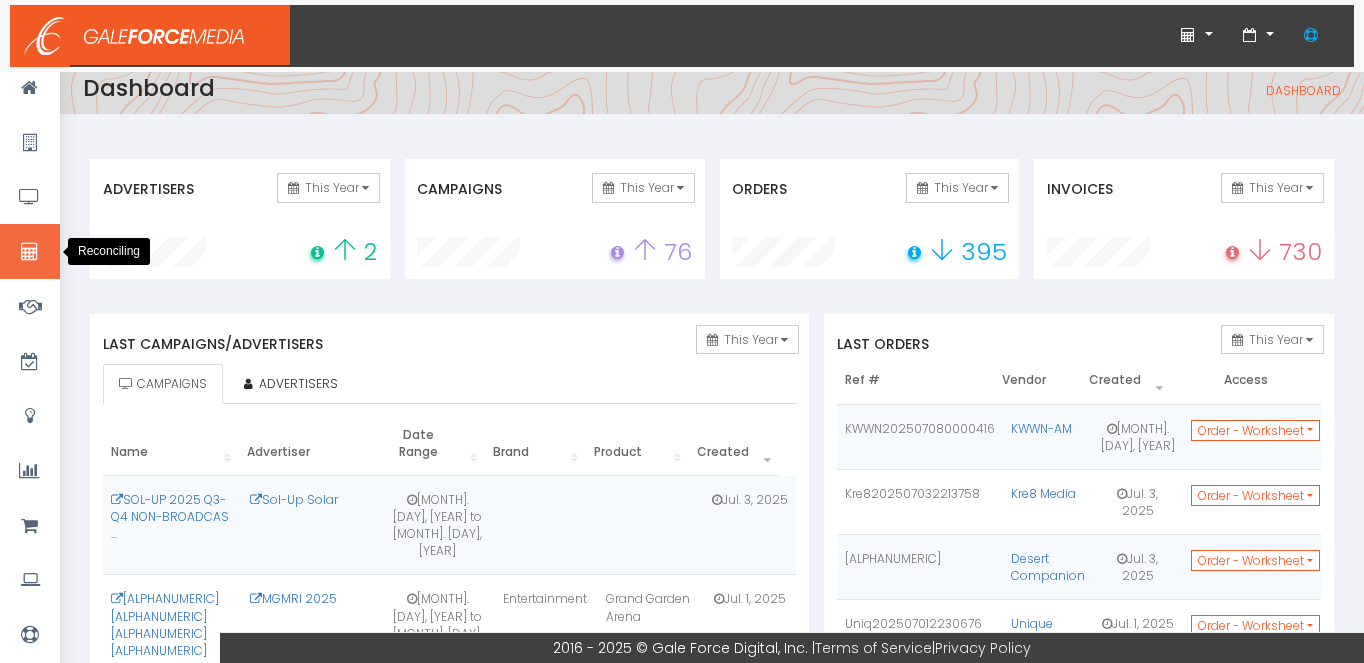 click at bounding box center (29, 252) 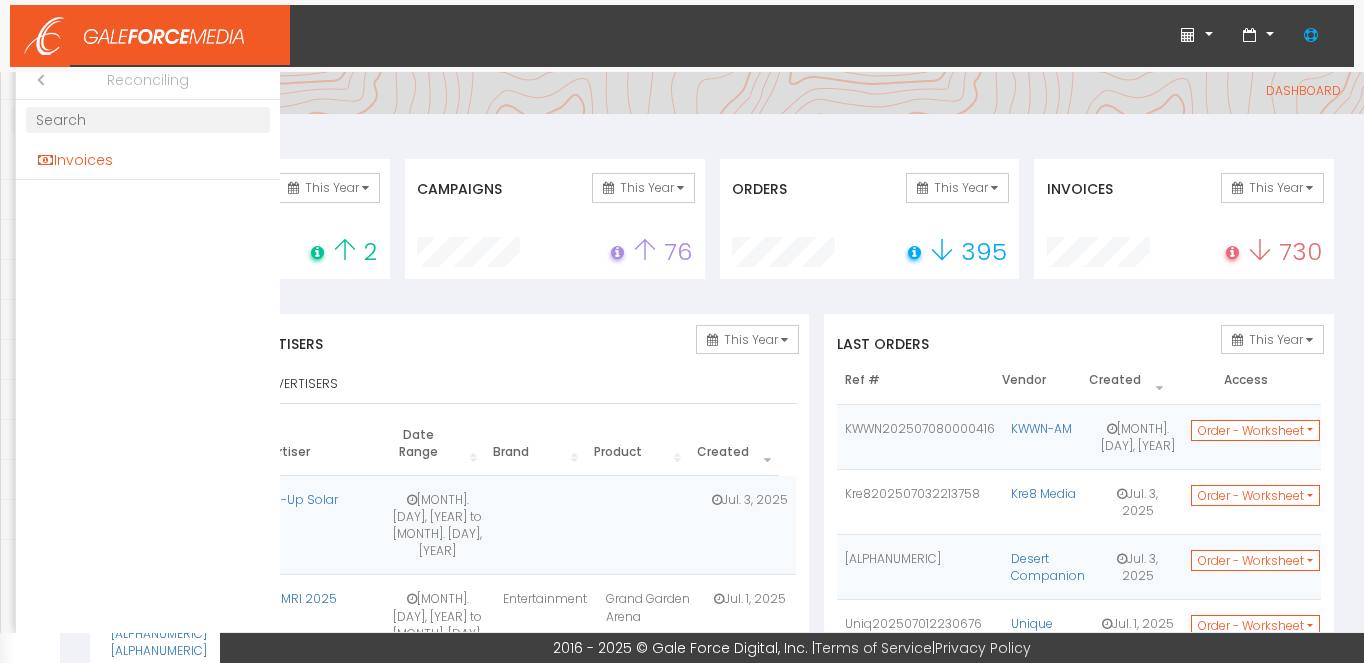 click on "Invoices" at bounding box center (148, 160) 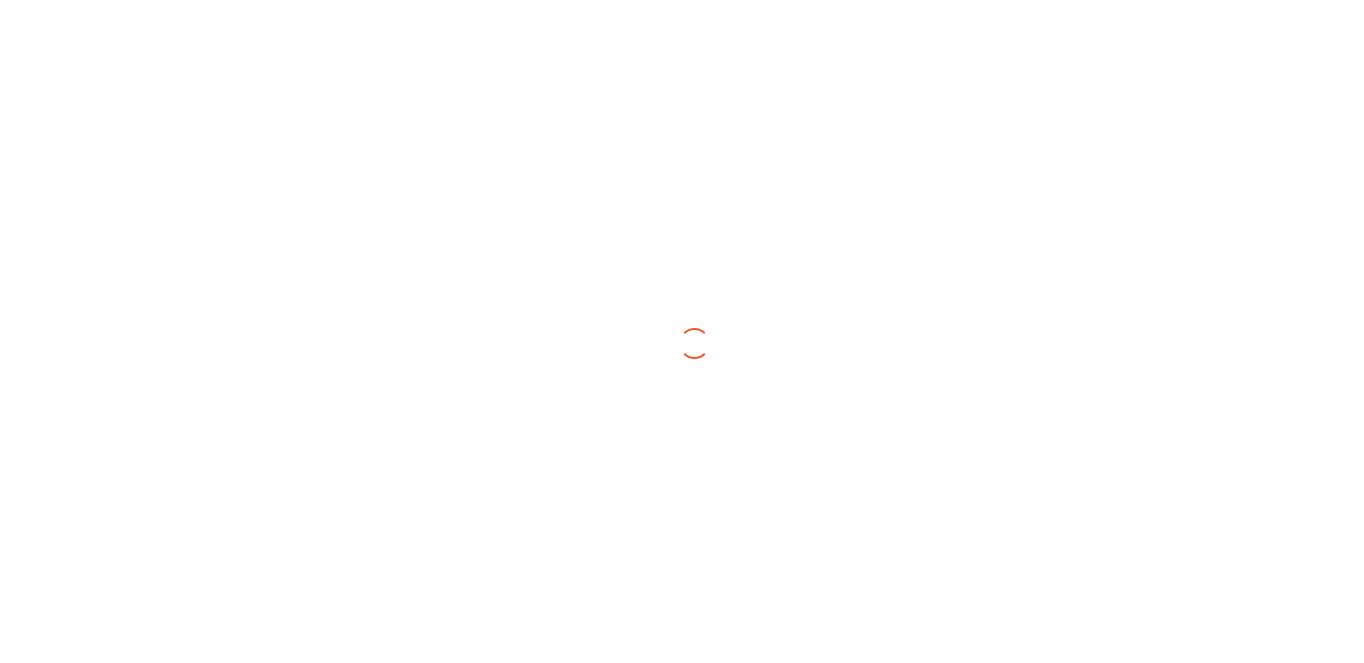 scroll, scrollTop: 0, scrollLeft: 0, axis: both 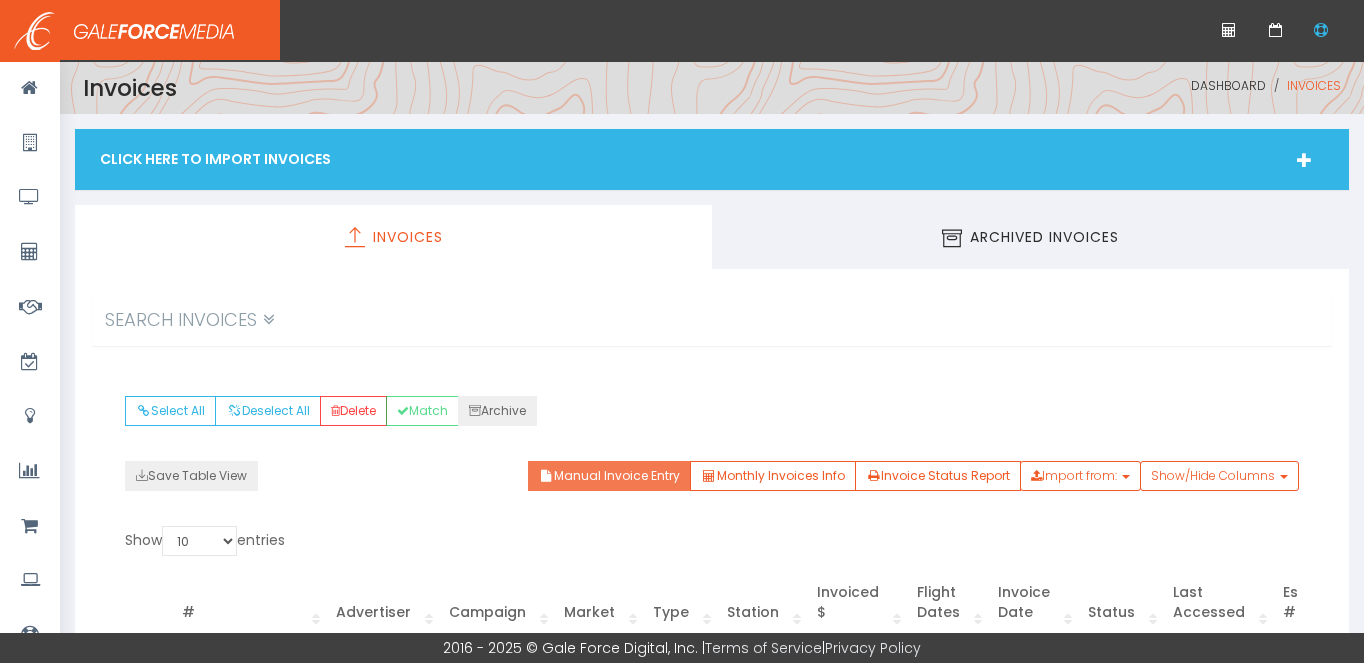 click on "Manual Invoice Entry" at bounding box center [609, 476] 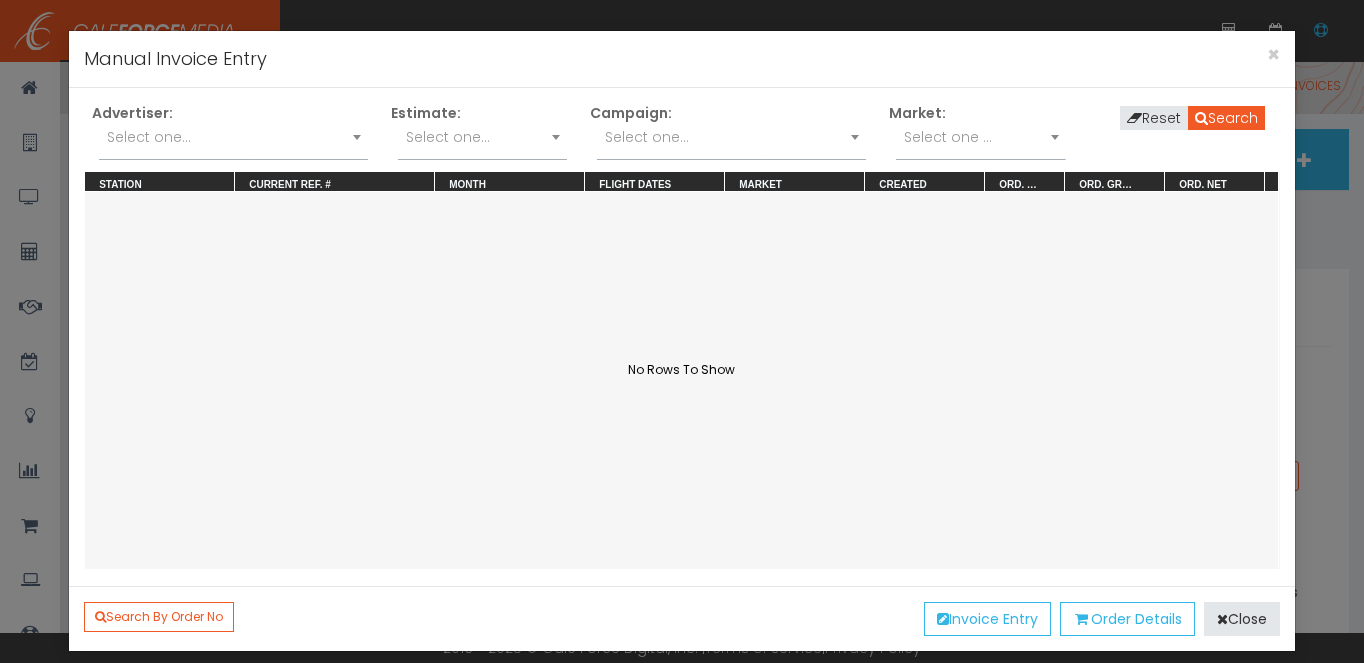 click on "Select one..." at bounding box center (149, 137) 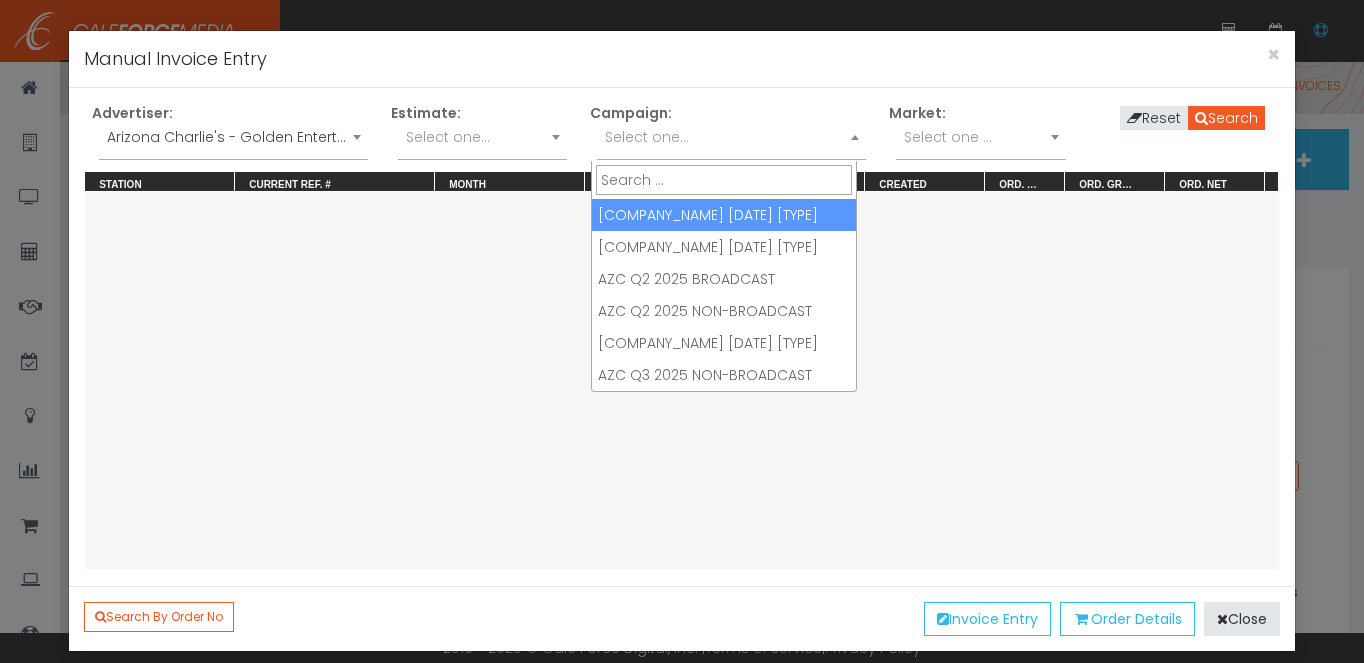 click on "Select one..." at bounding box center (647, 137) 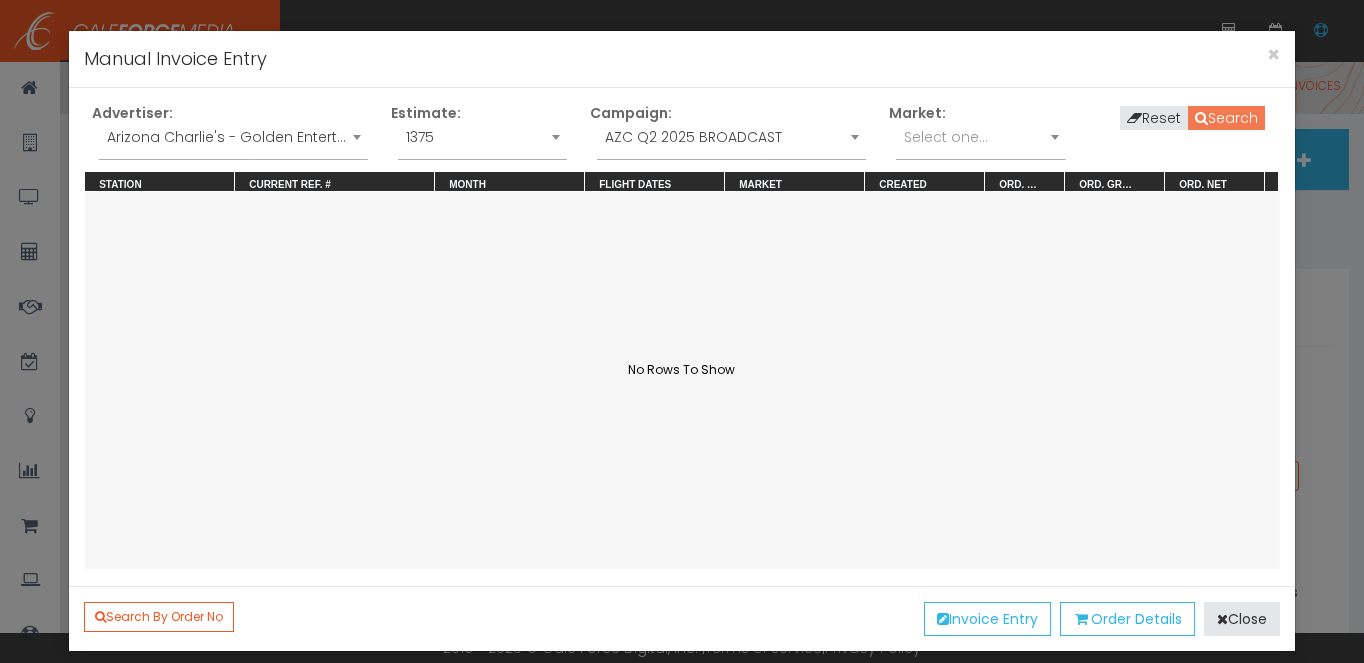 click on "Search" at bounding box center (1226, 118) 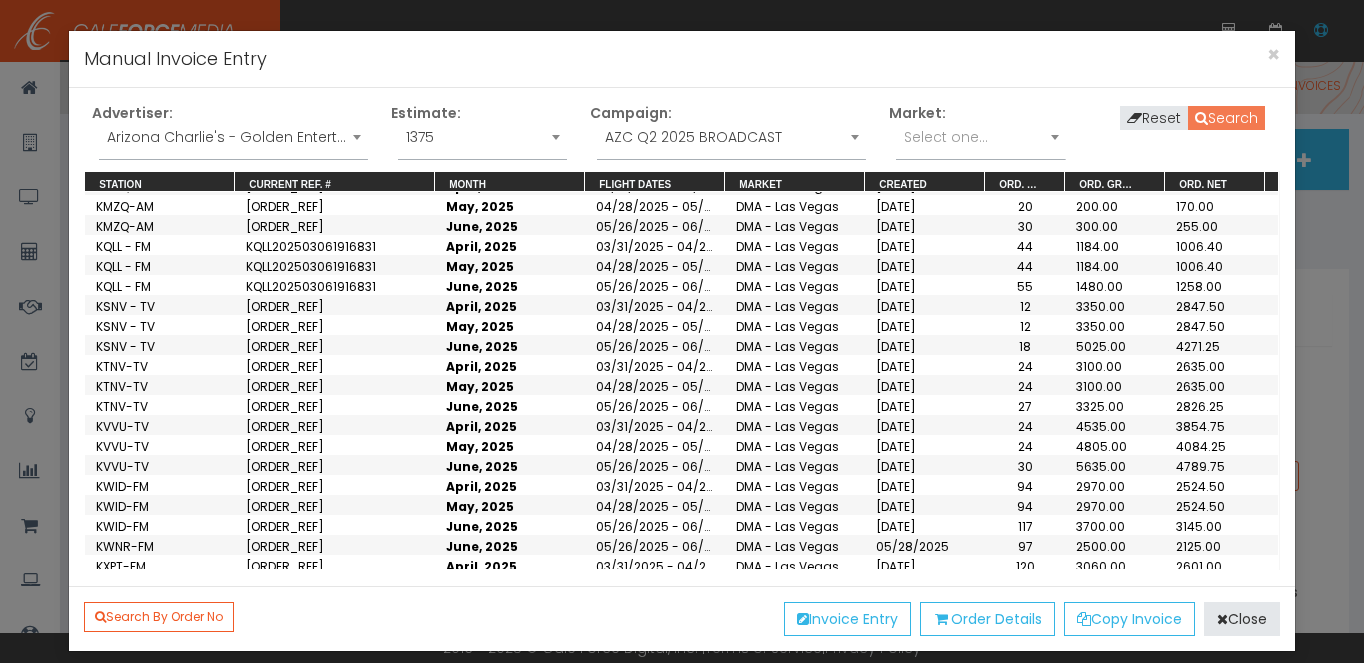 scroll, scrollTop: 374, scrollLeft: 0, axis: vertical 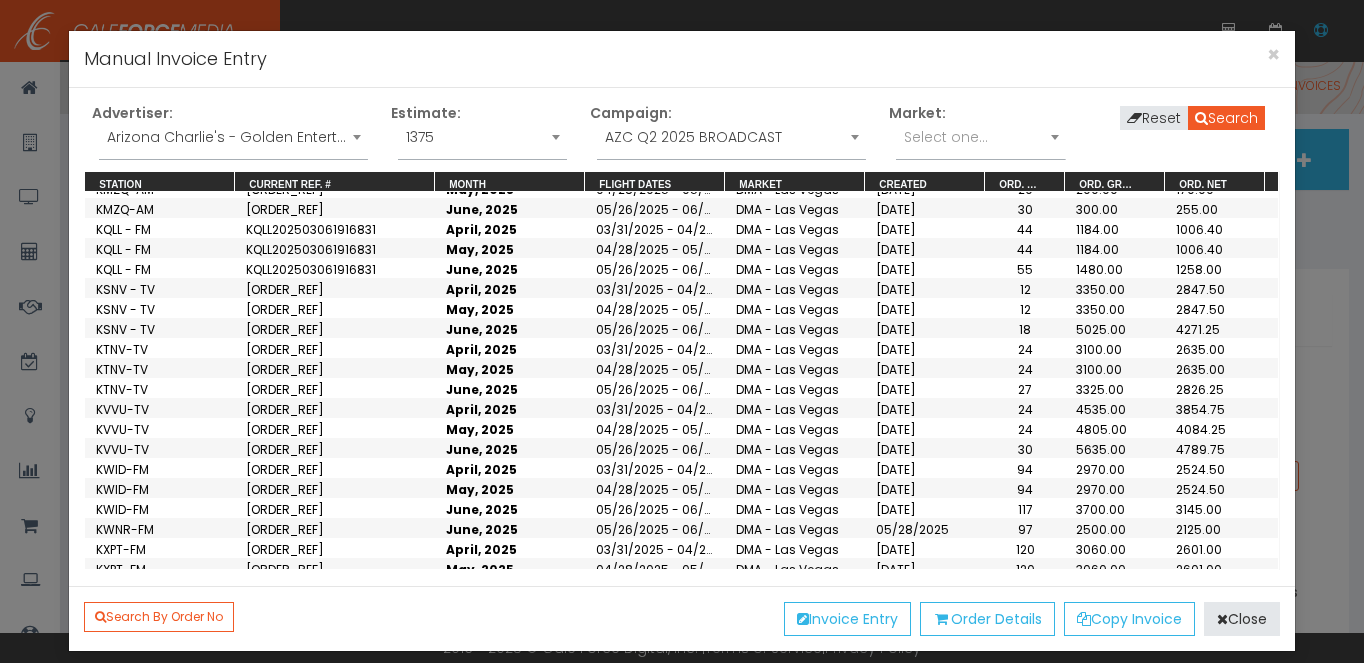click on "[ORDER_REF]" at bounding box center (314, 769) 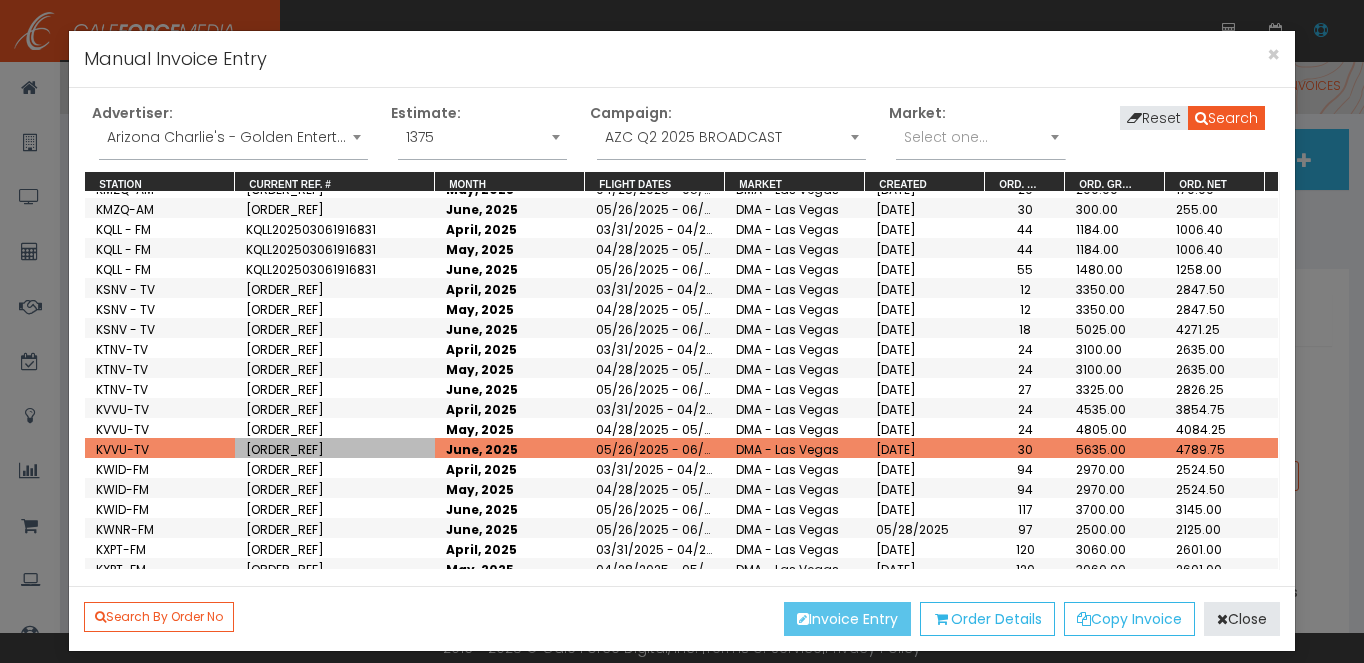 click on "Invoice Entry" at bounding box center (847, 619) 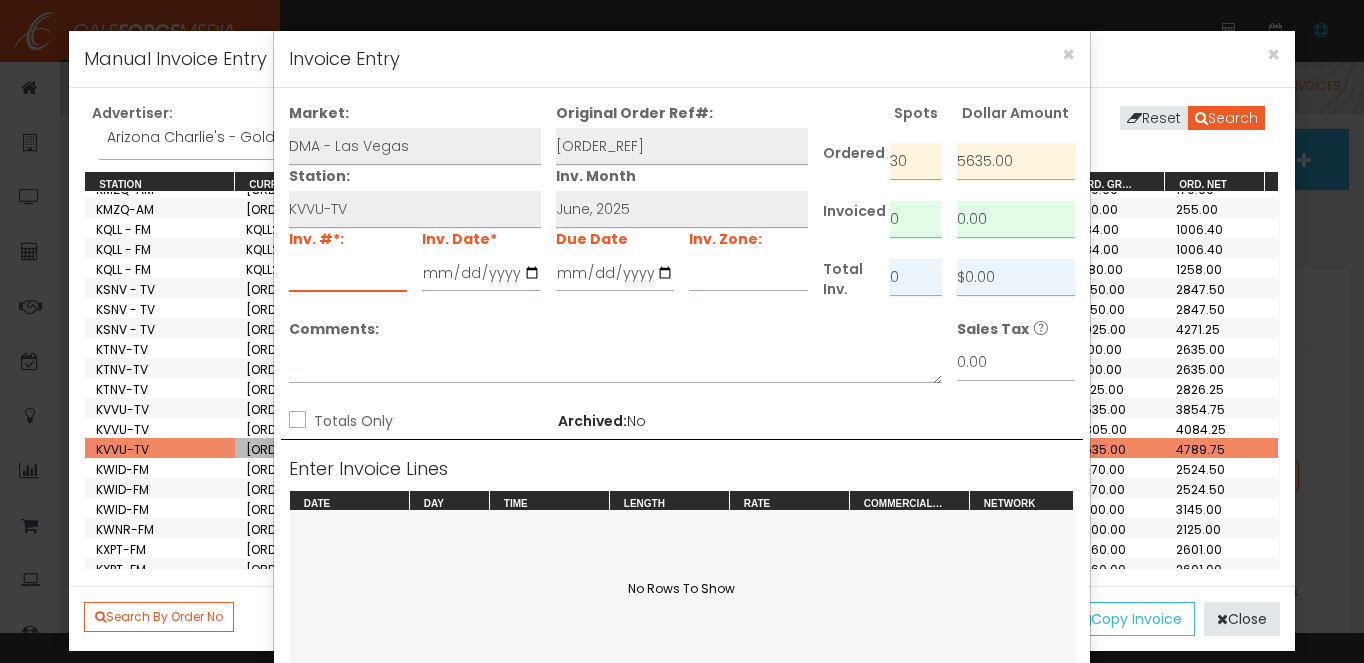 click at bounding box center (348, 273) 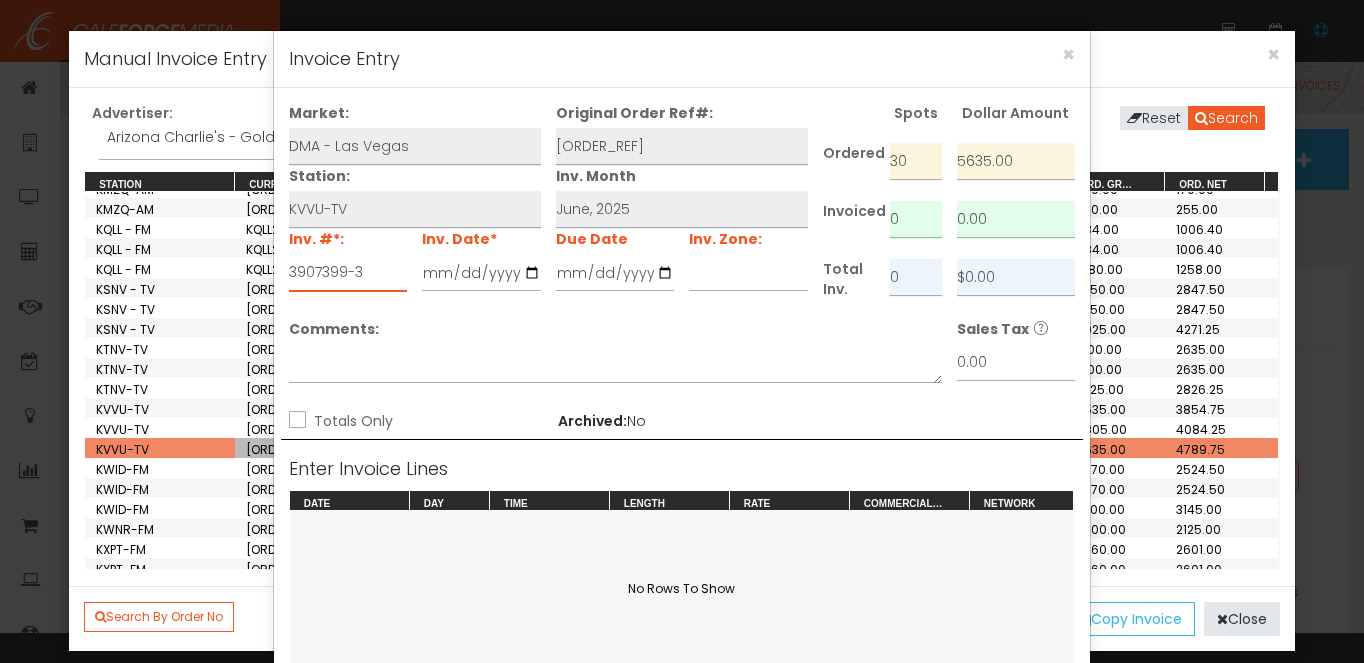 type on "3907399-3" 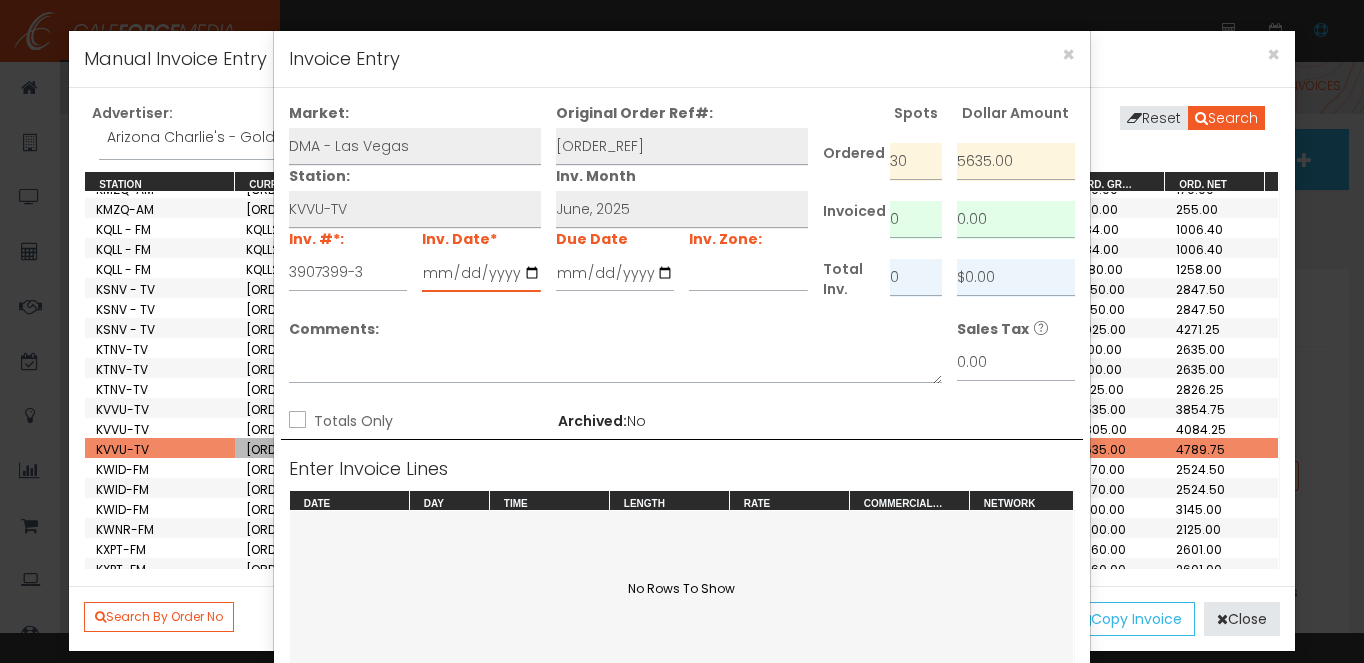 click at bounding box center (481, 273) 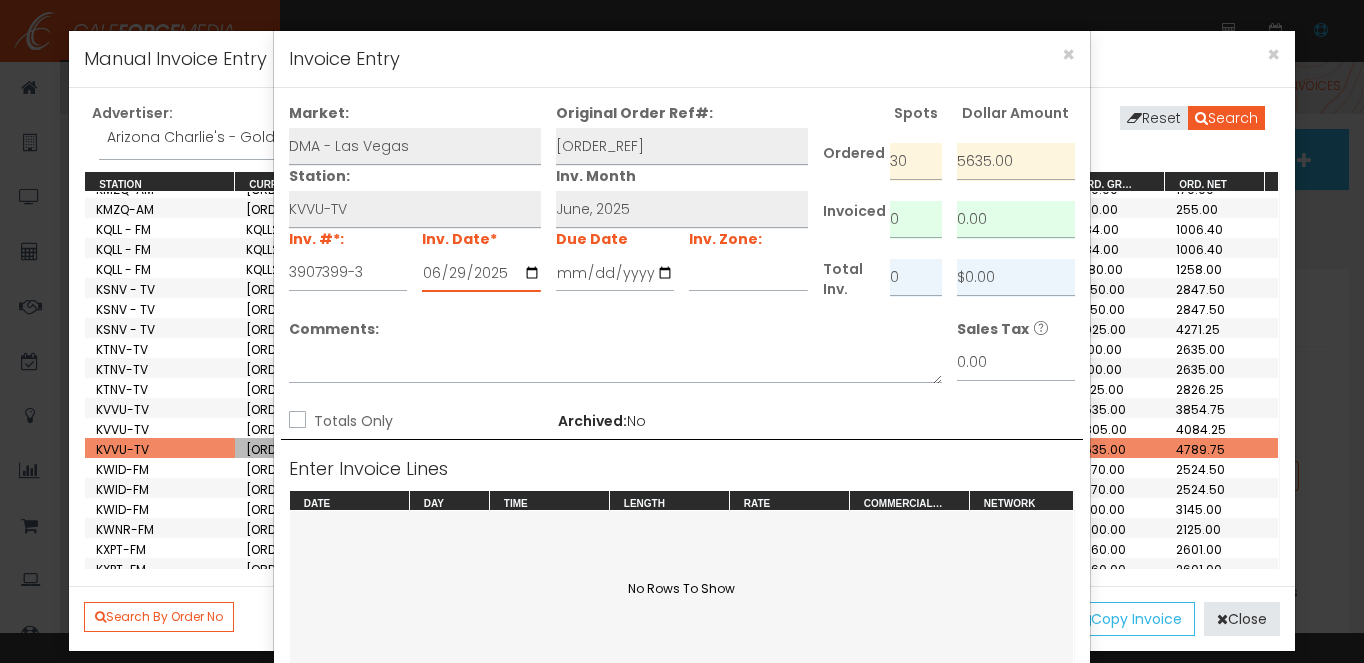 type on "2025-06-29" 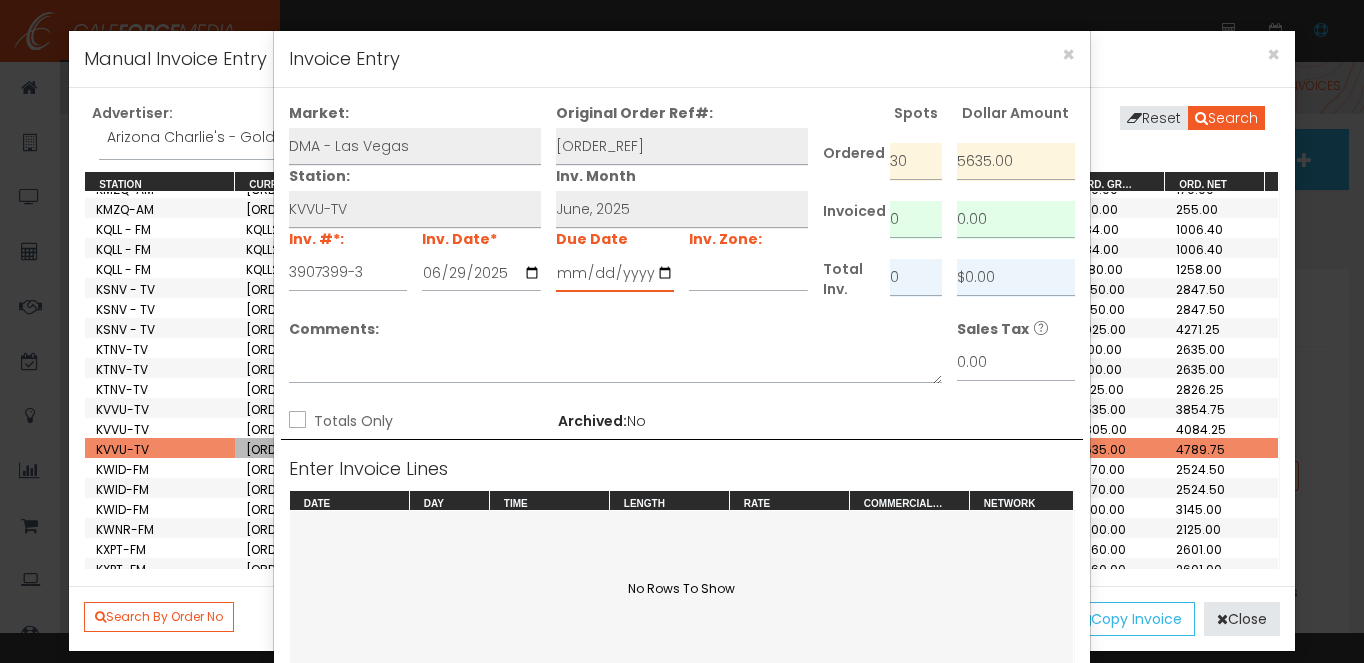 click at bounding box center [615, 273] 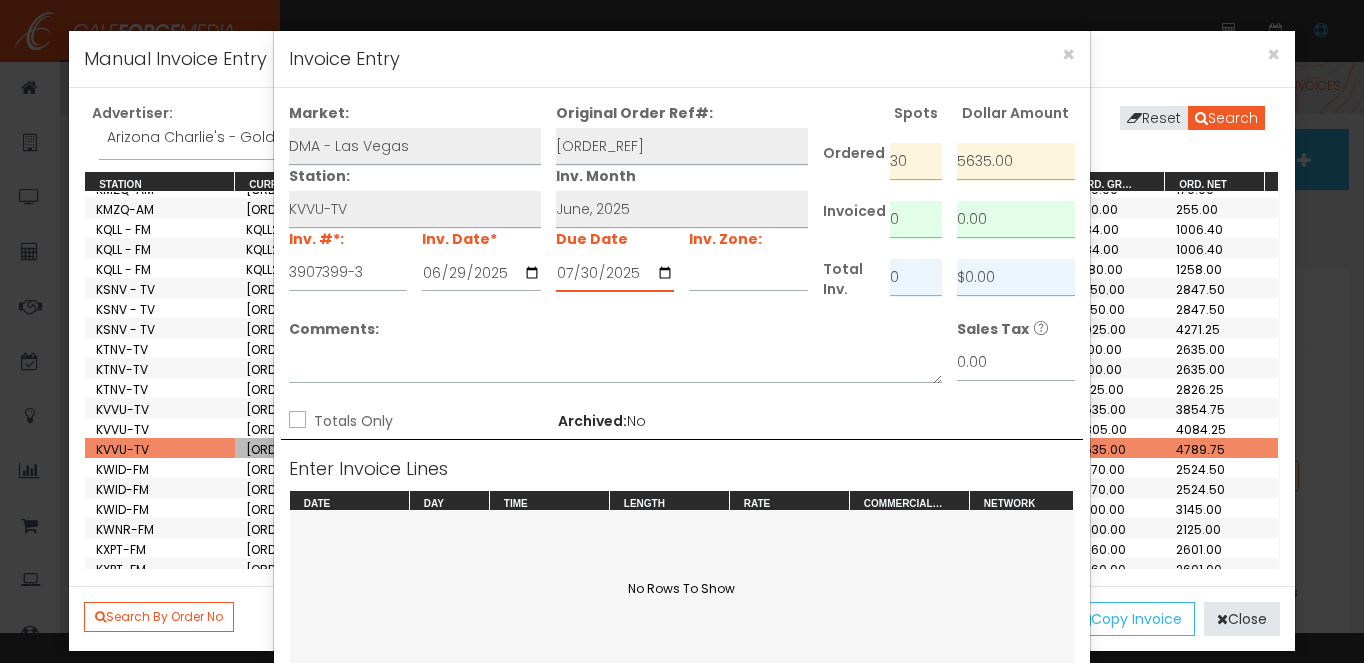 type on "2025-07-30" 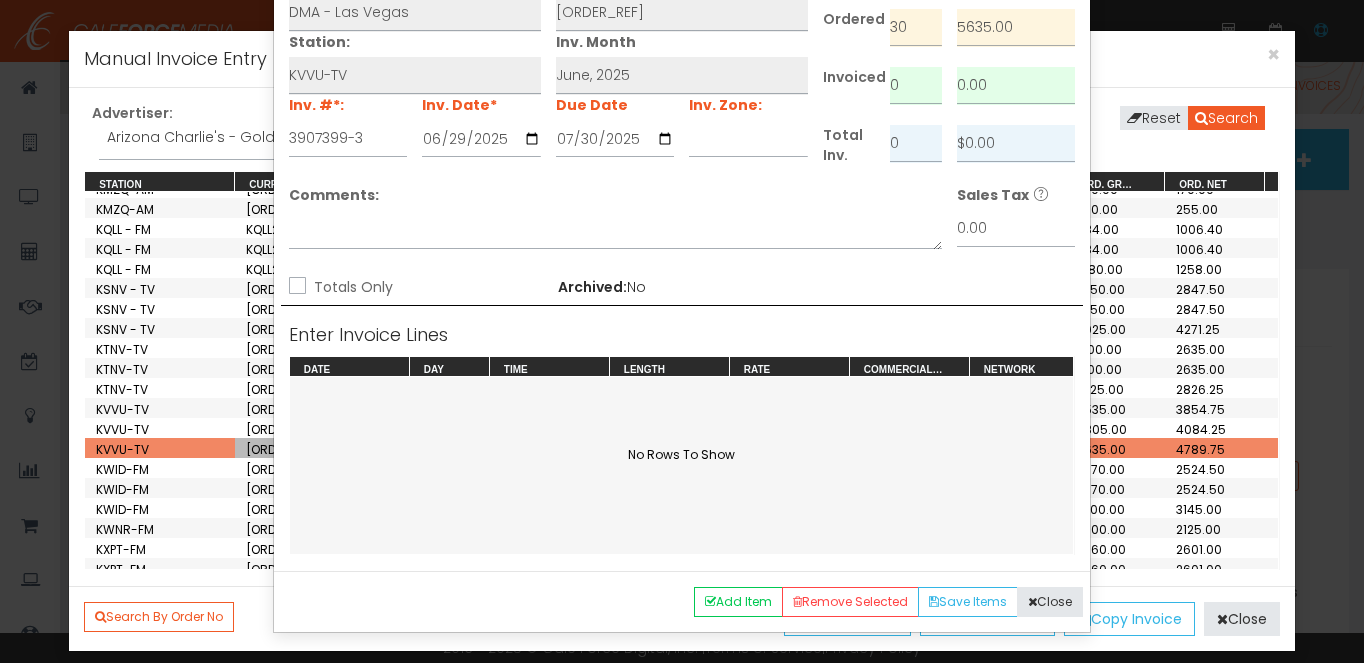 click on "Totals Only" at bounding box center (351, 287) 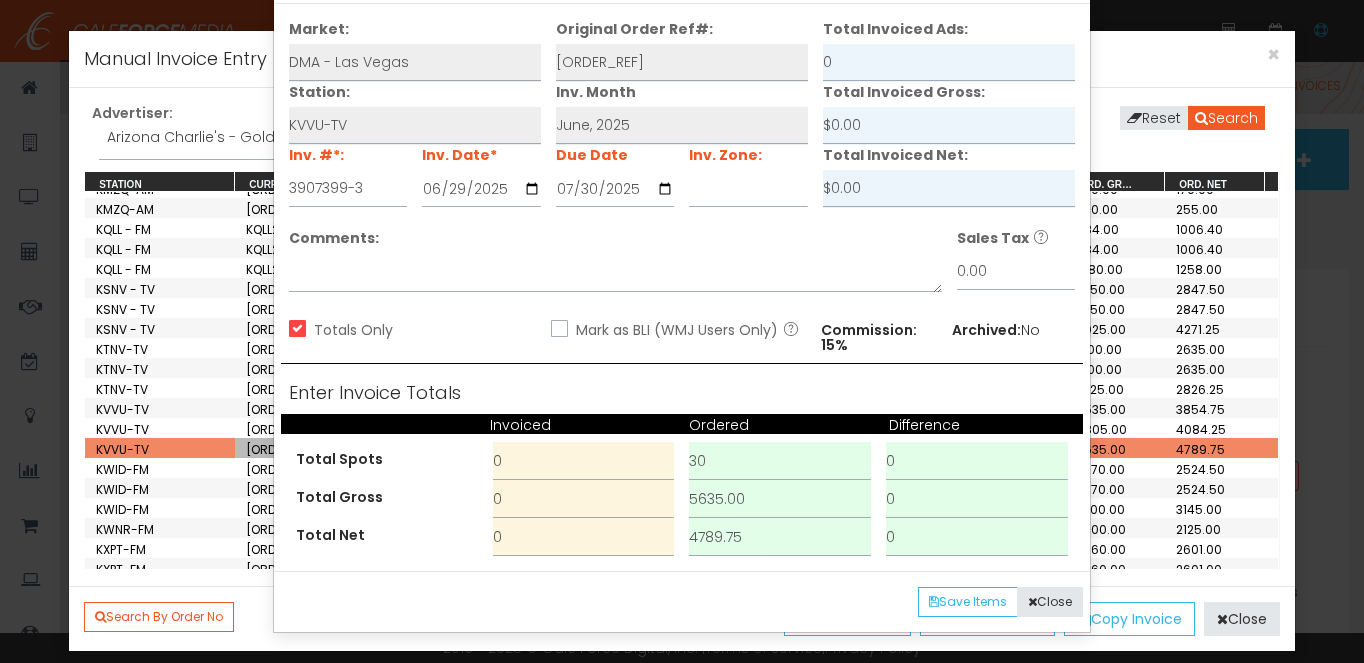 scroll, scrollTop: 84, scrollLeft: 0, axis: vertical 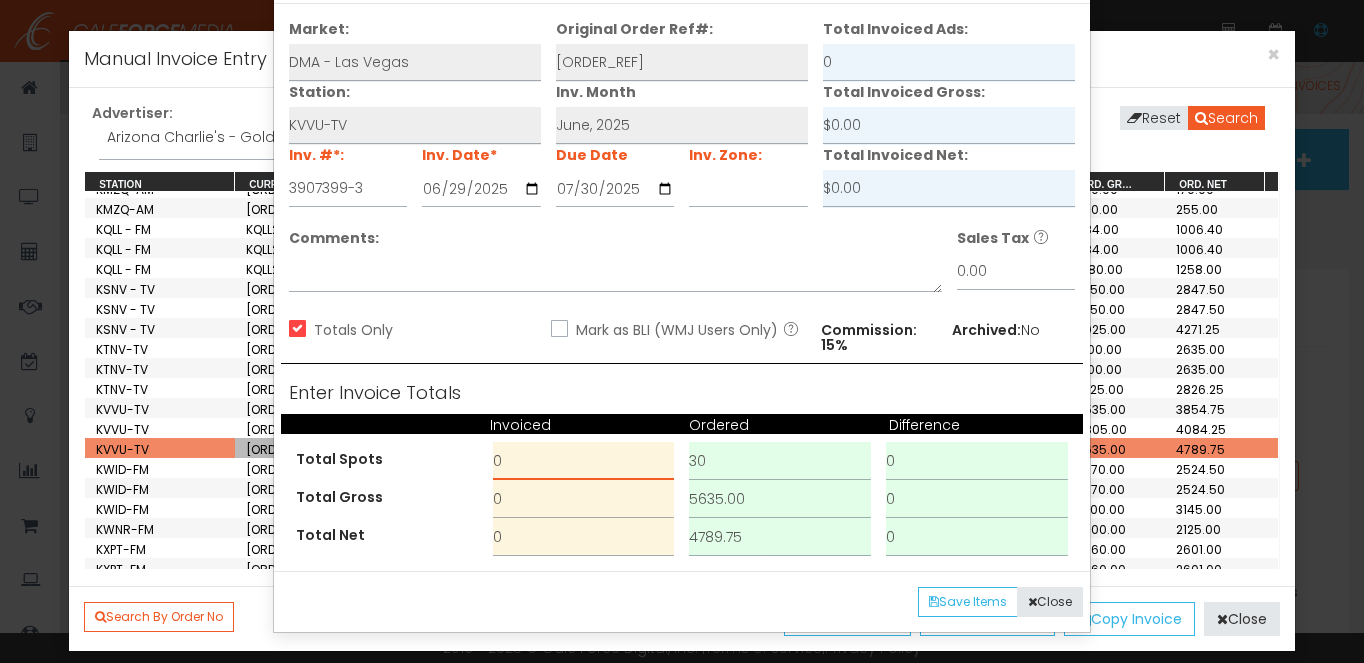 drag, startPoint x: 553, startPoint y: 463, endPoint x: 411, endPoint y: 449, distance: 142.68848 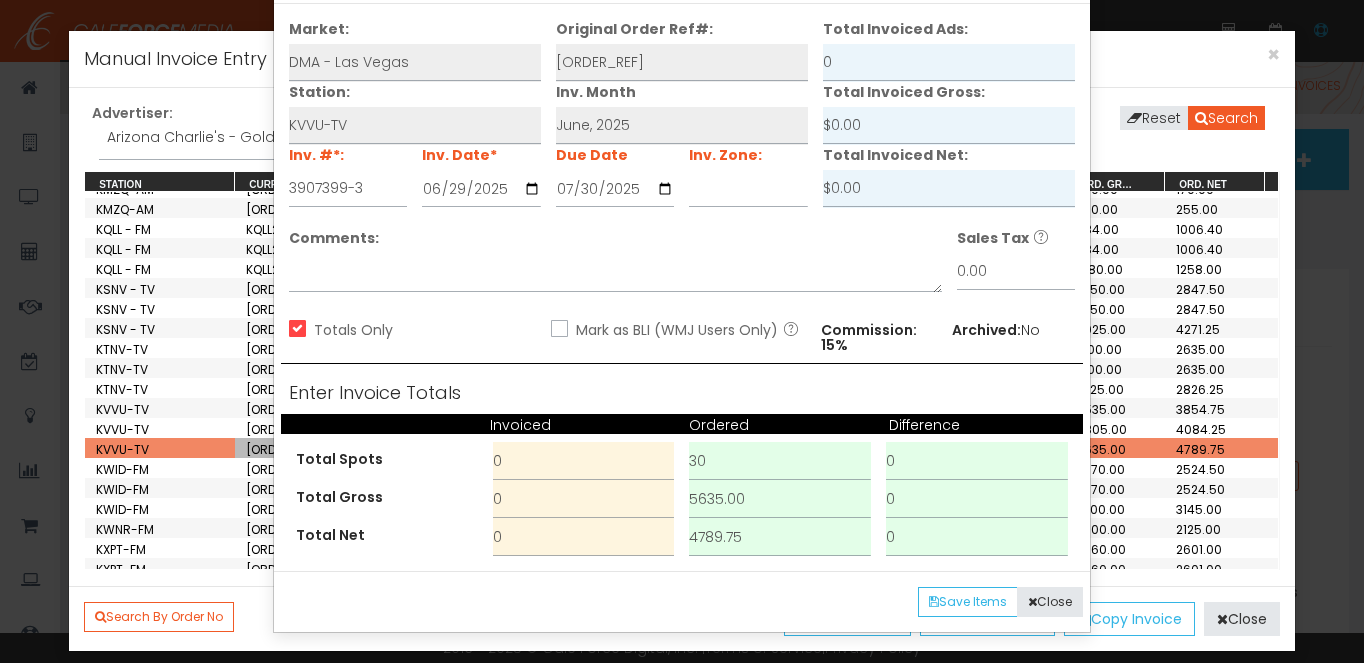 click on "Total Spots" at bounding box center [387, 459] 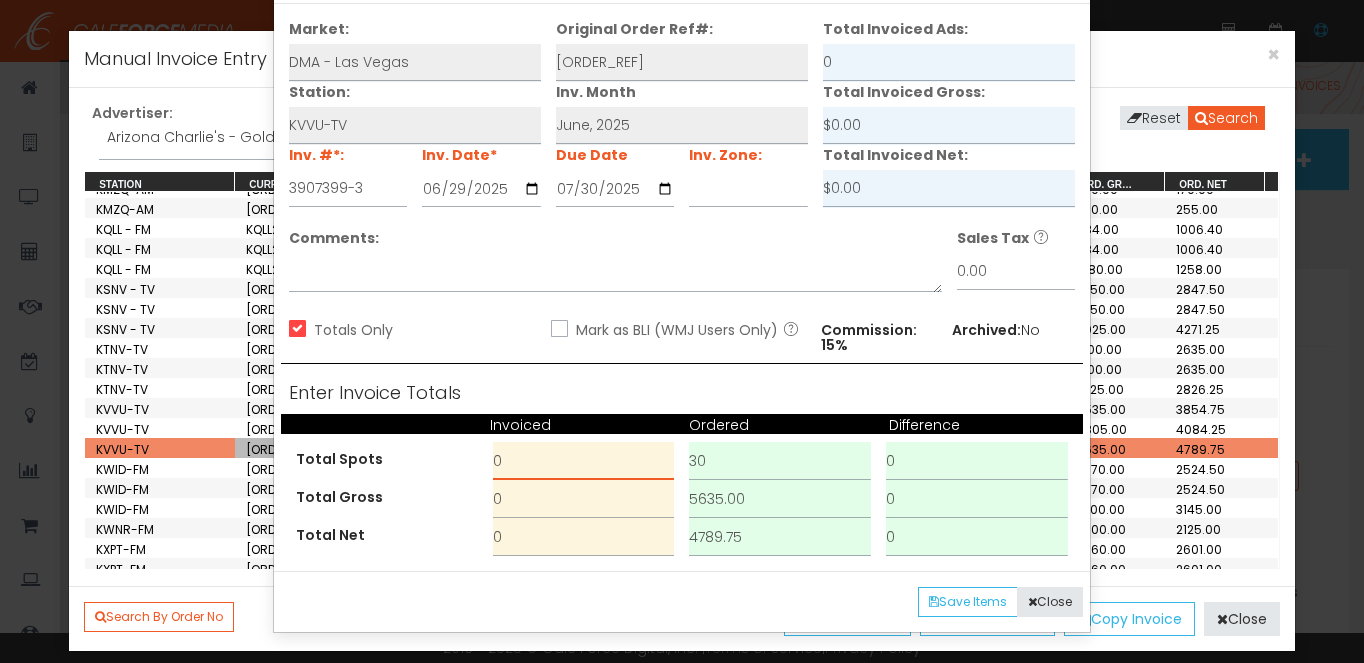drag, startPoint x: 501, startPoint y: 472, endPoint x: 437, endPoint y: 459, distance: 65.30697 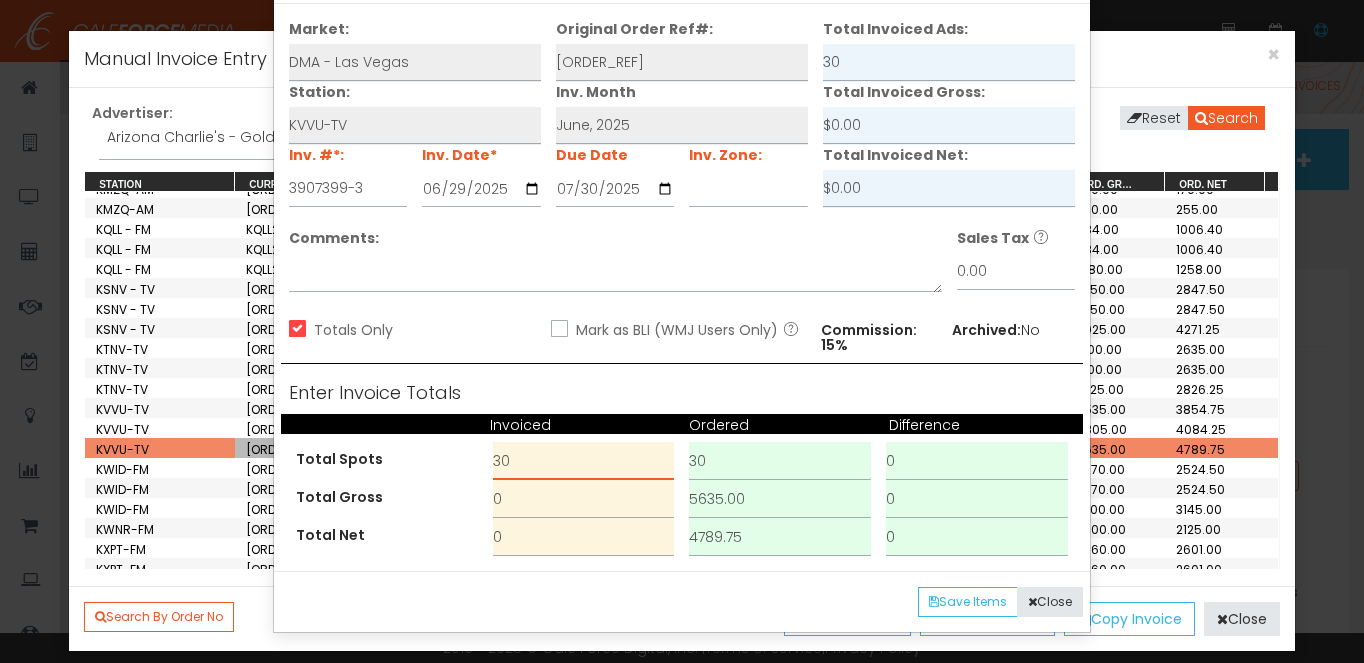 type on "30" 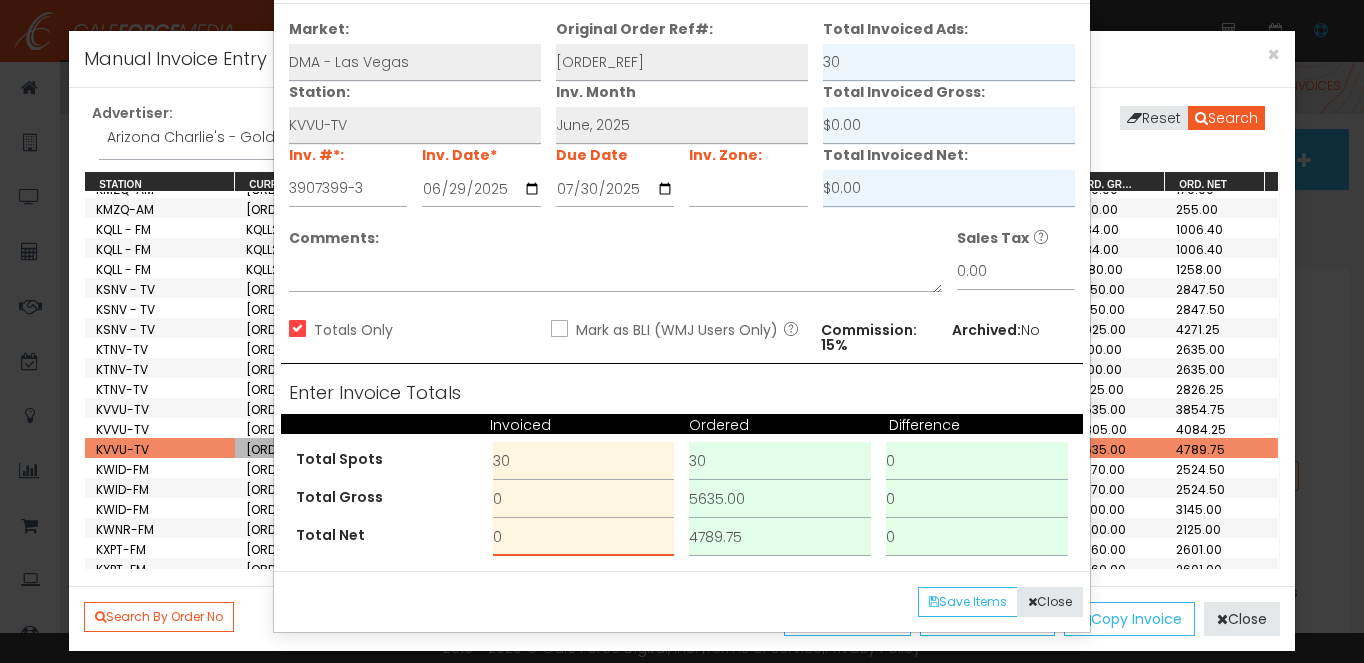 drag, startPoint x: 523, startPoint y: 536, endPoint x: 421, endPoint y: 539, distance: 102.044106 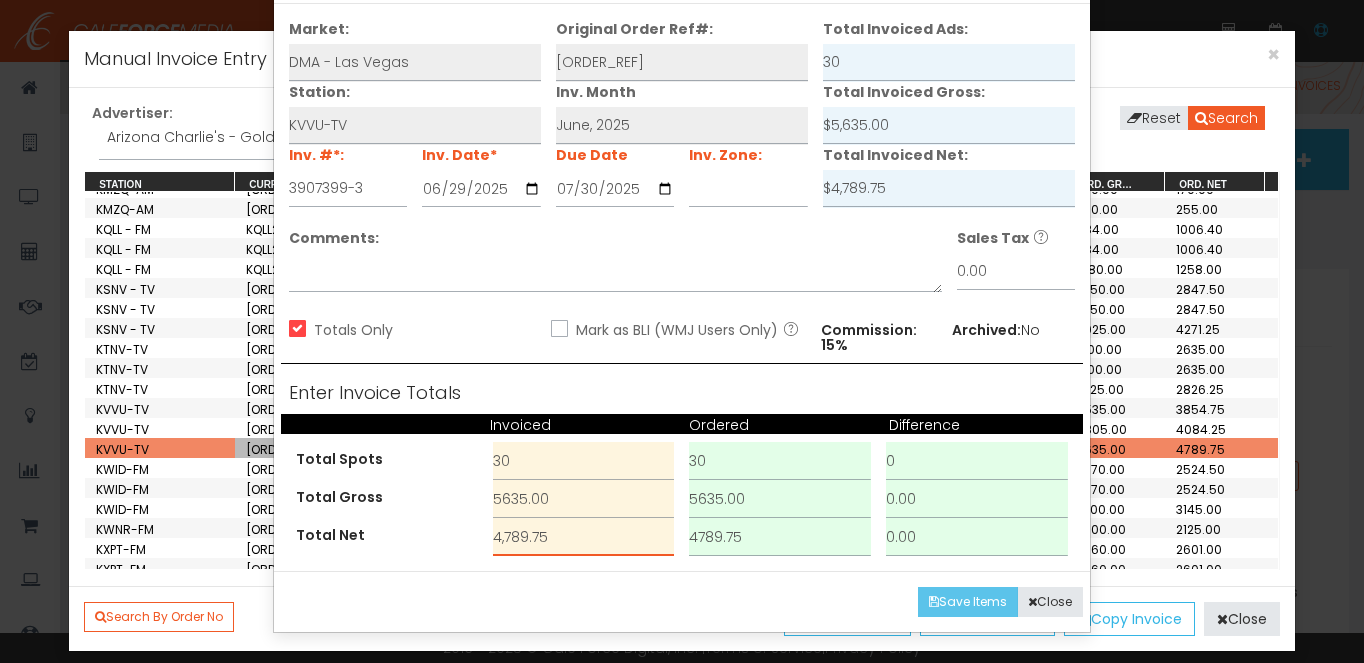 type on "4,789.75" 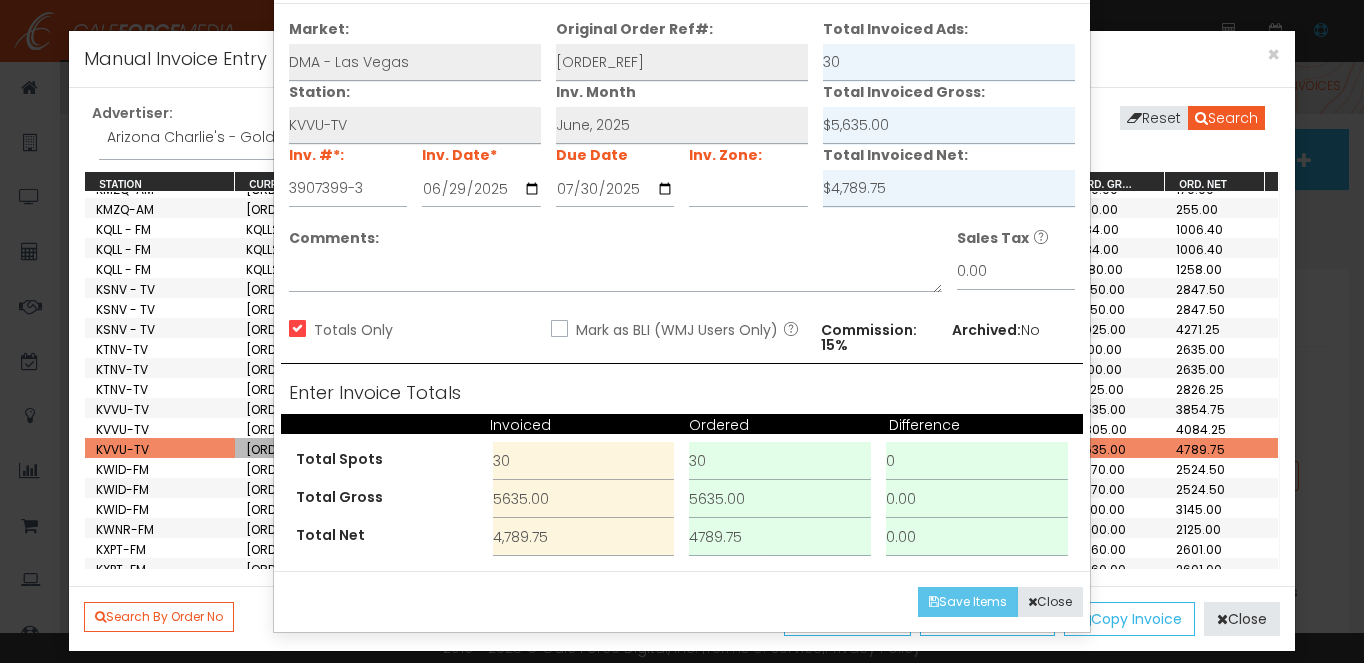 click on "Save Items" at bounding box center [968, 602] 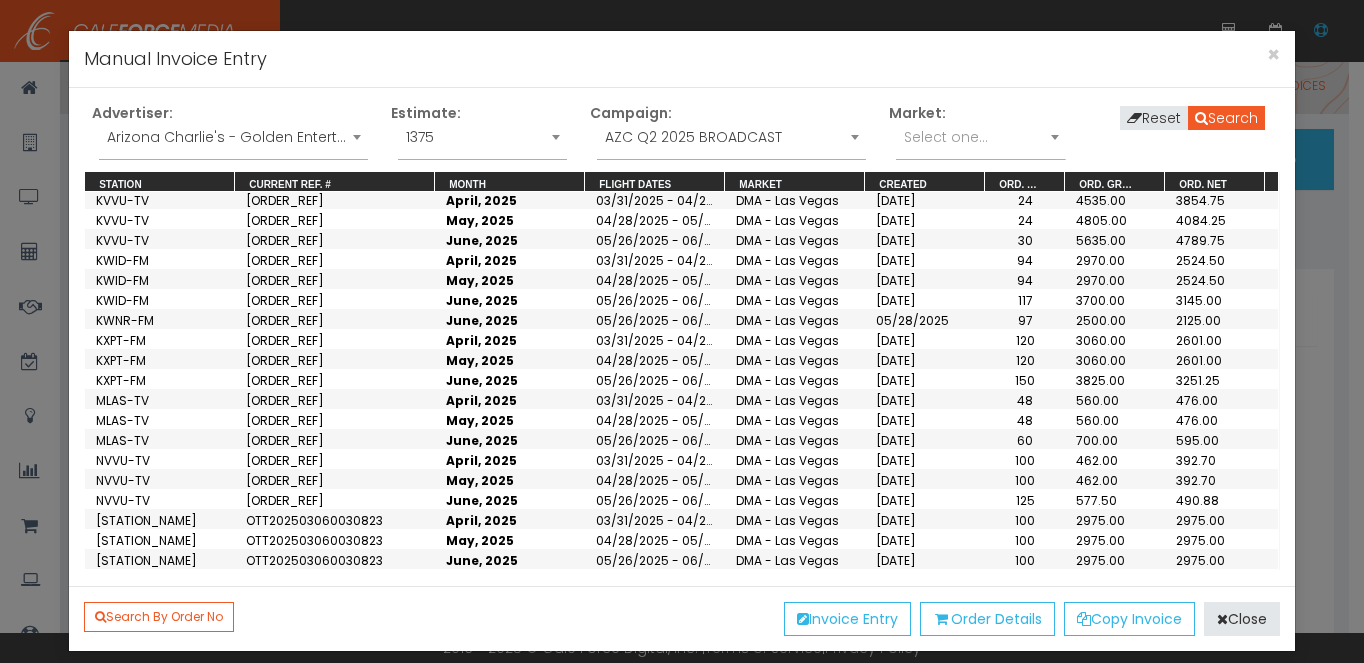 scroll, scrollTop: 598, scrollLeft: 0, axis: vertical 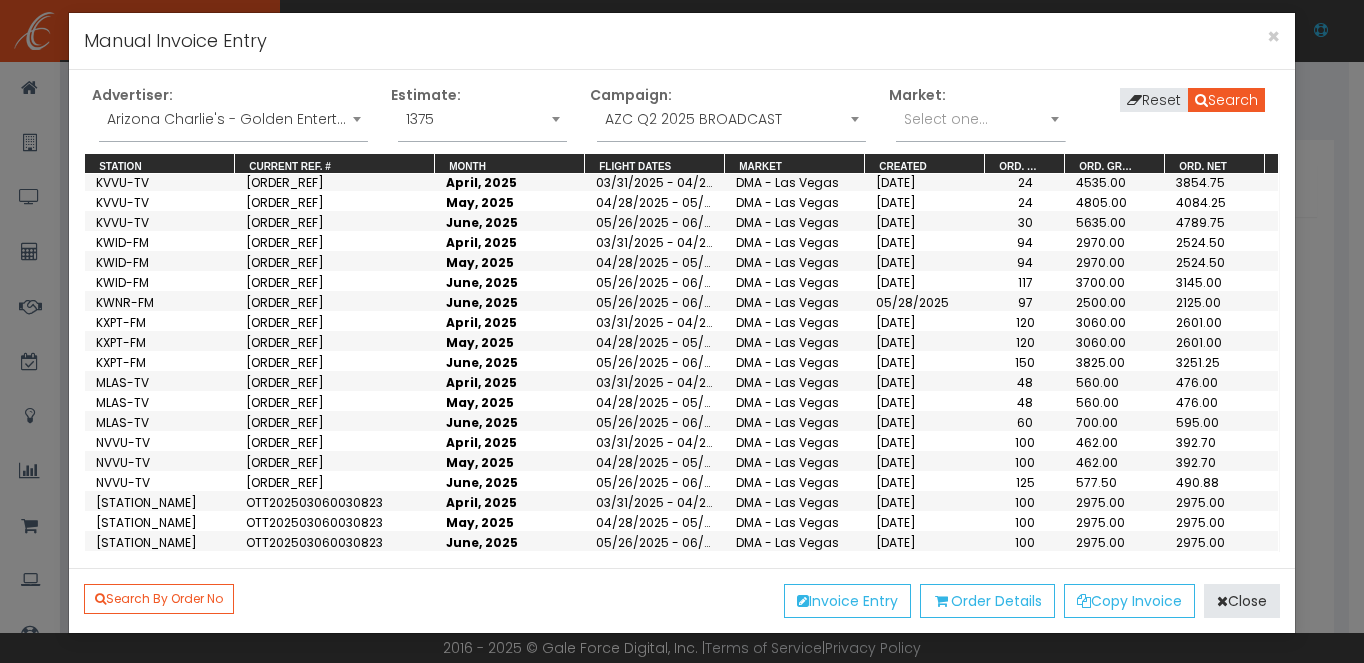 click on "[ORDER_REF]" at bounding box center (285, 482) 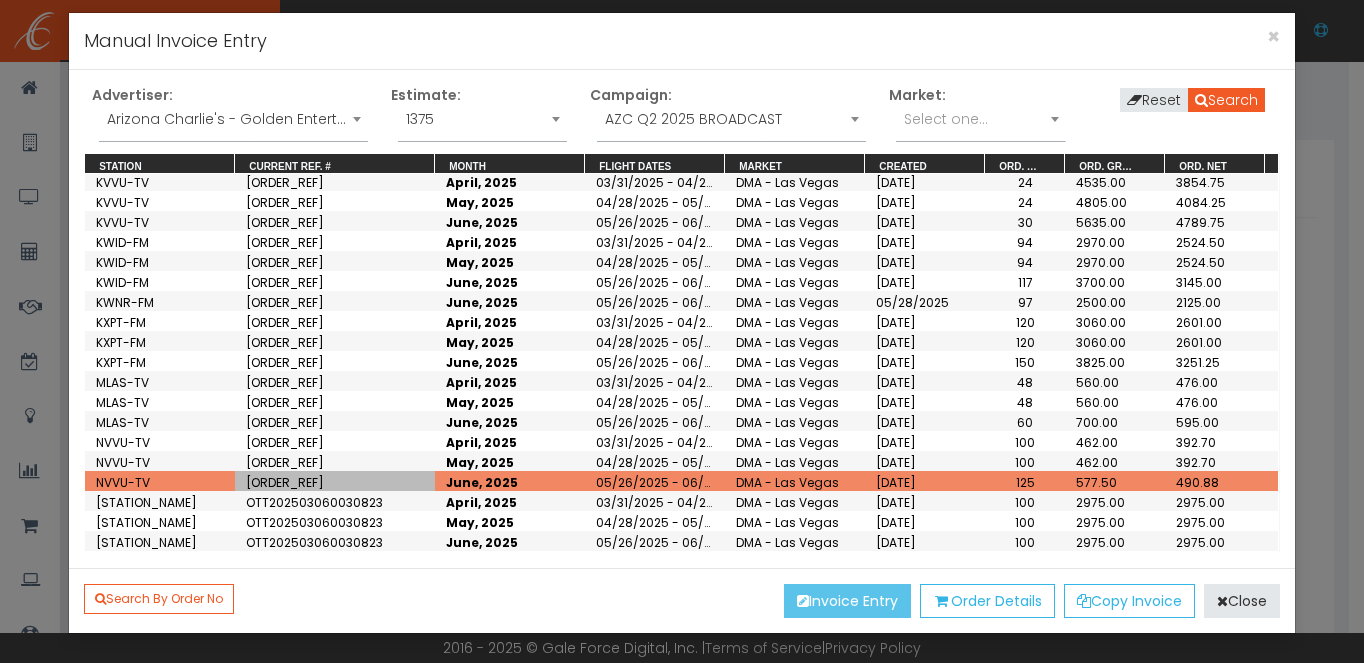 click on "Invoice Entry" at bounding box center [847, 601] 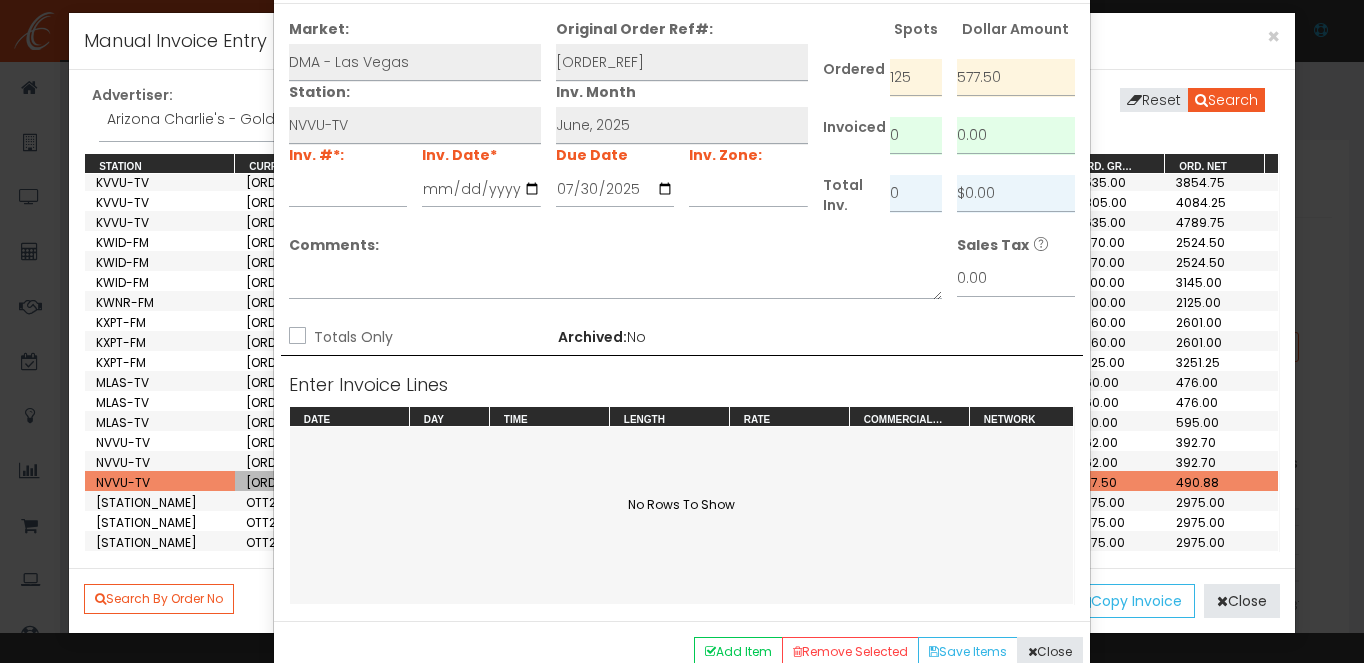 scroll, scrollTop: 0, scrollLeft: 0, axis: both 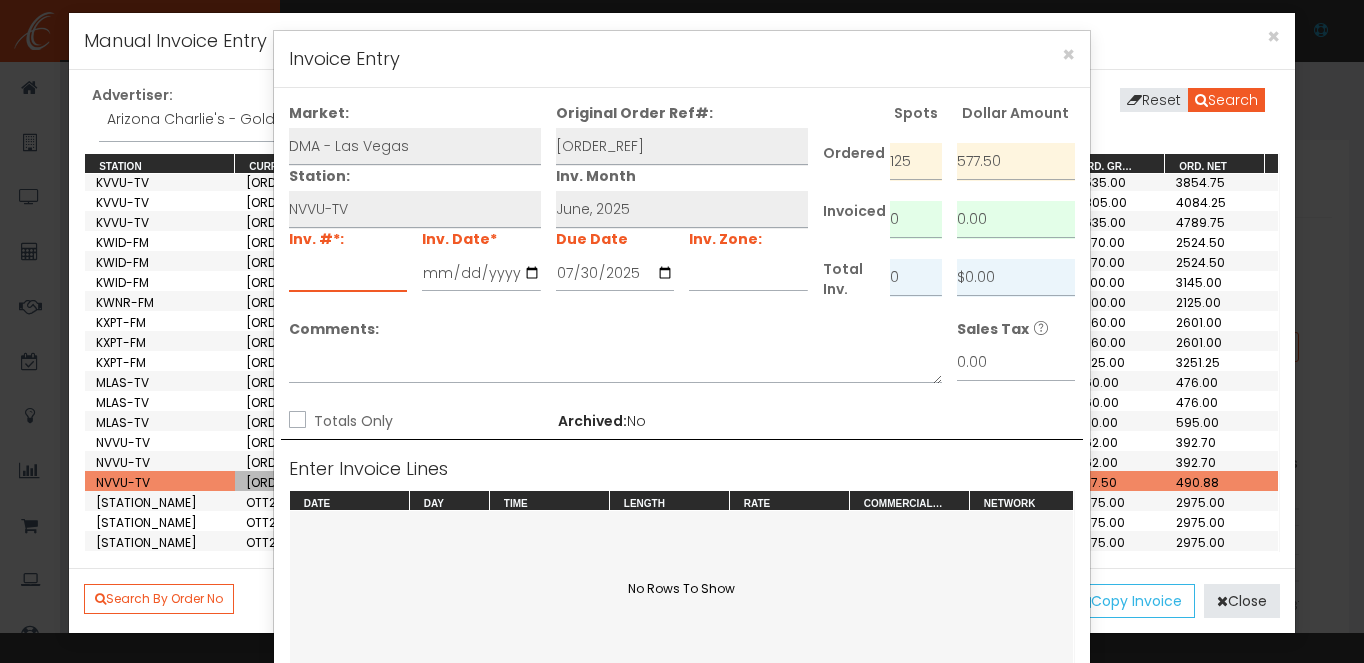 click at bounding box center (348, 273) 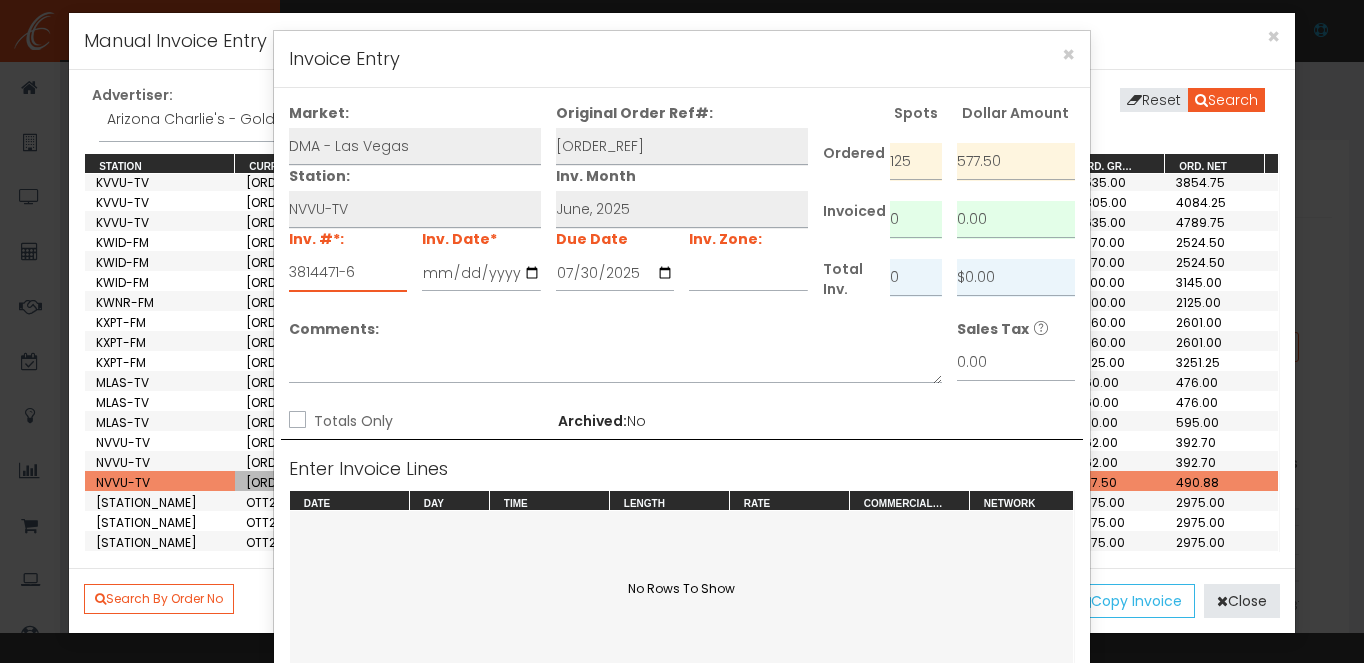 type on "3814471-6" 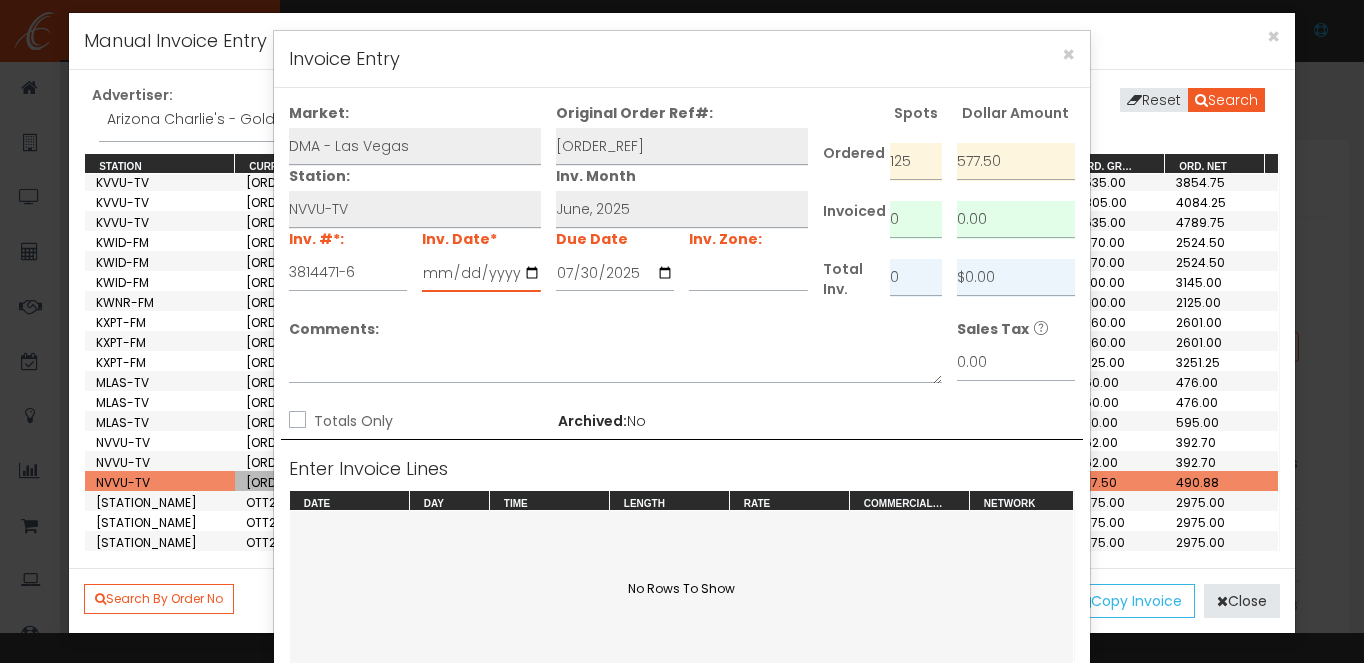 click at bounding box center [481, 273] 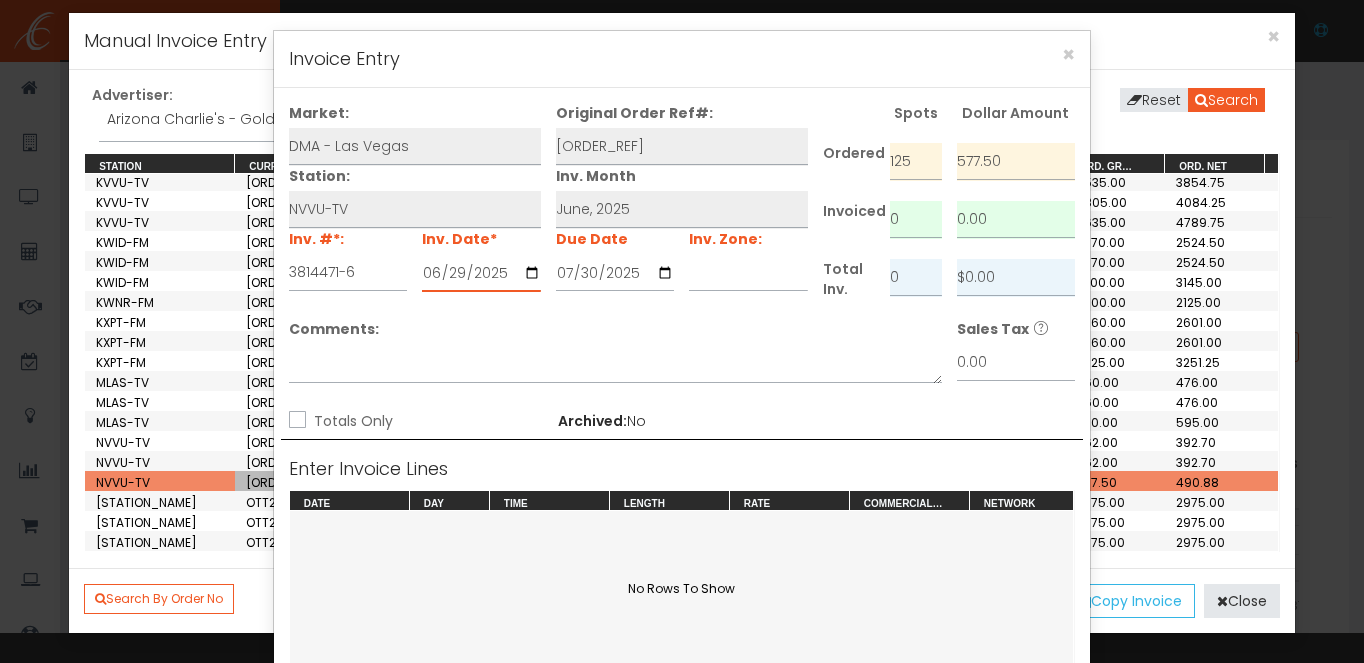 type on "2025-06-29" 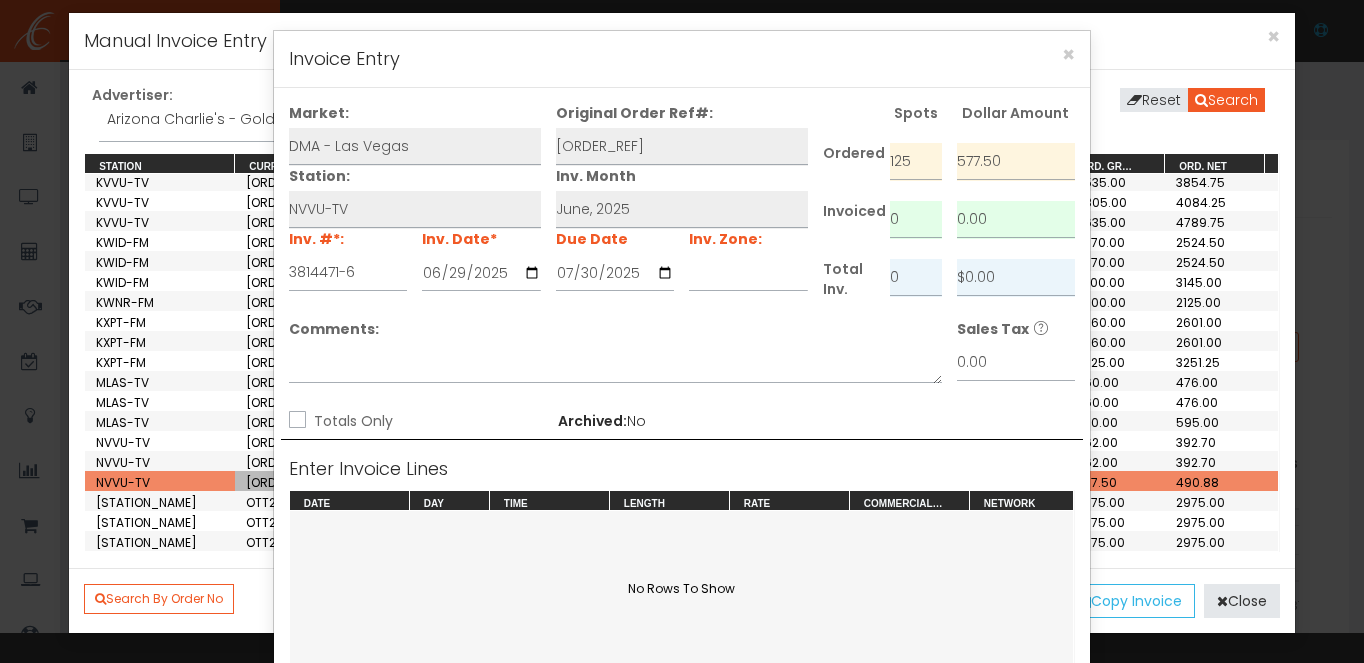 click on "Totals Only" at bounding box center [295, 421] 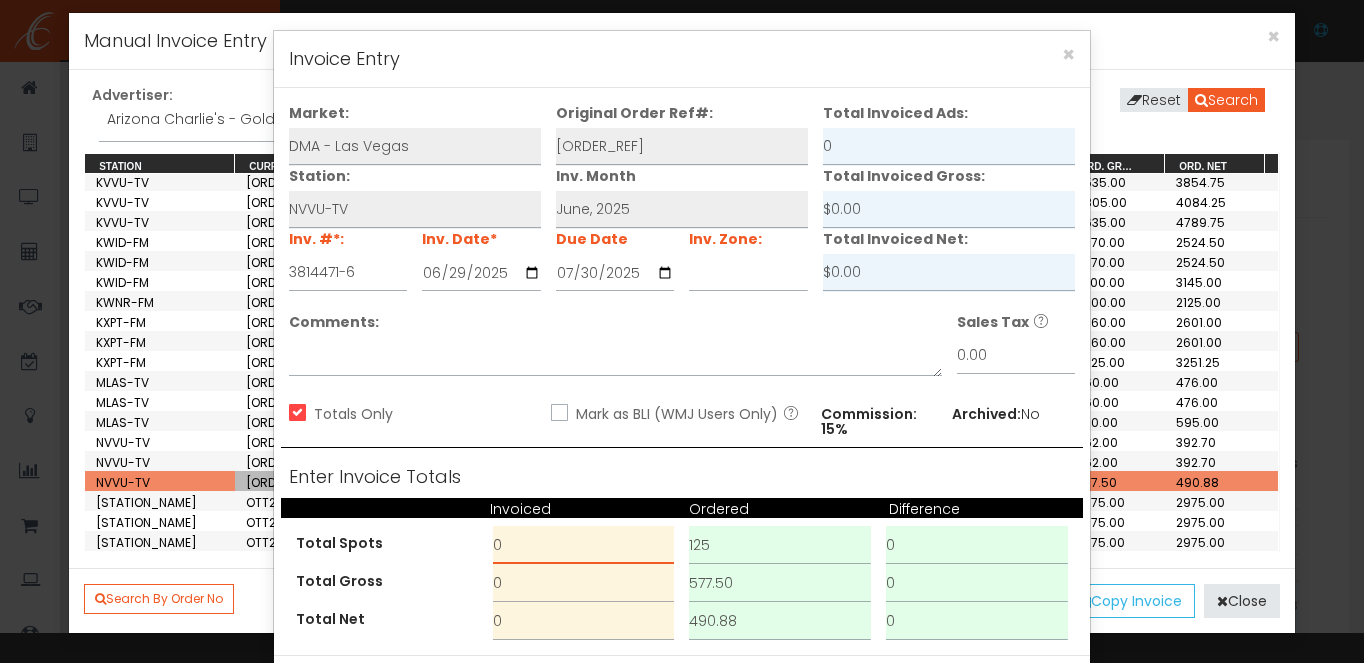 drag, startPoint x: 565, startPoint y: 548, endPoint x: 453, endPoint y: 536, distance: 112.64102 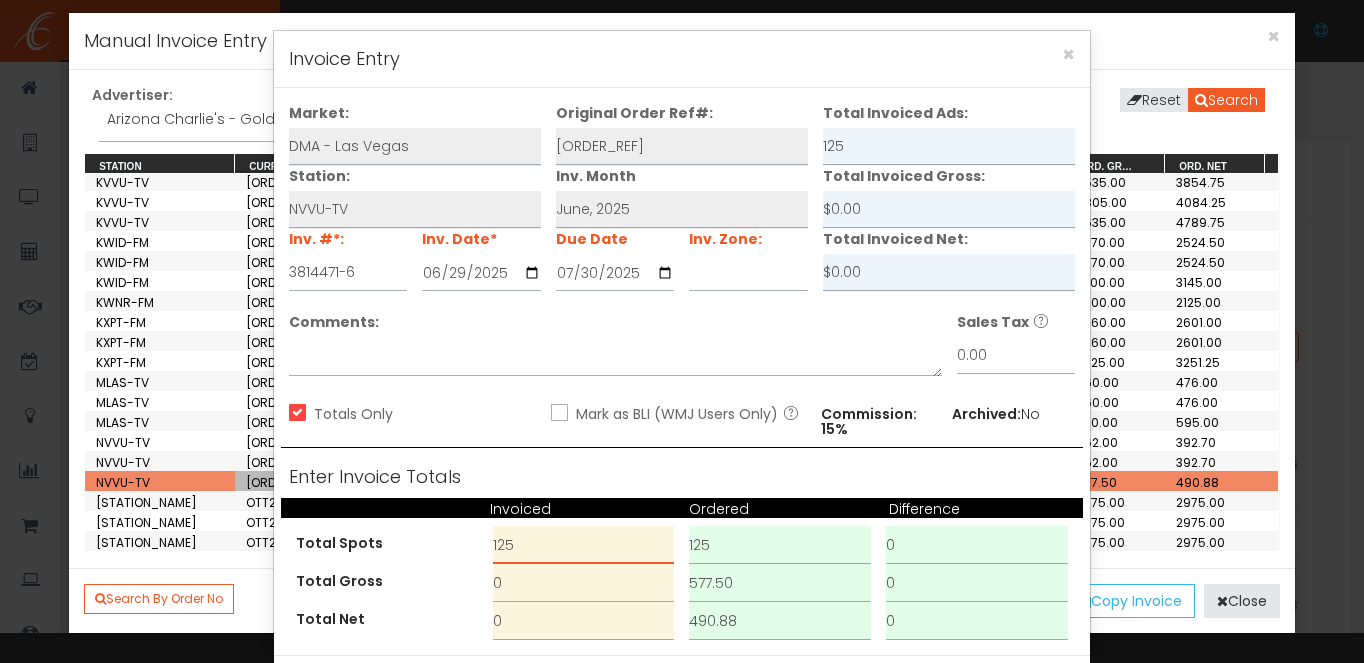 type on "125" 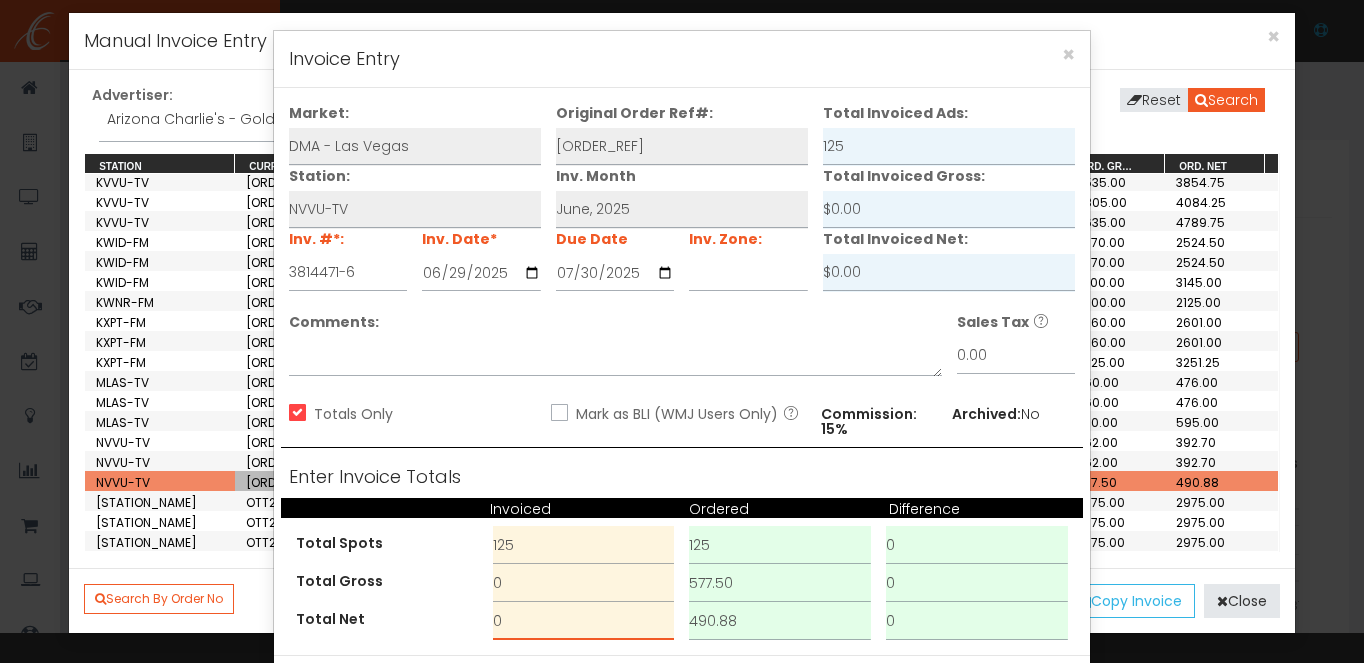 drag, startPoint x: 526, startPoint y: 613, endPoint x: 448, endPoint y: 621, distance: 78.40918 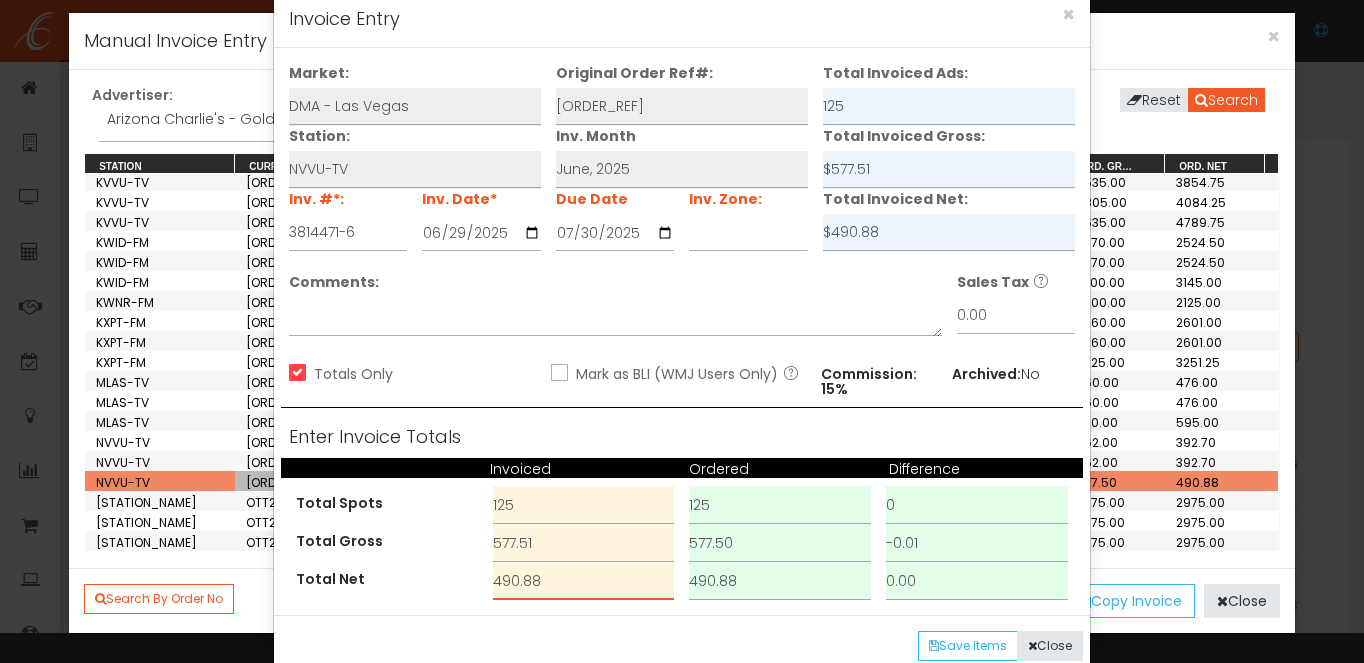 scroll, scrollTop: 84, scrollLeft: 0, axis: vertical 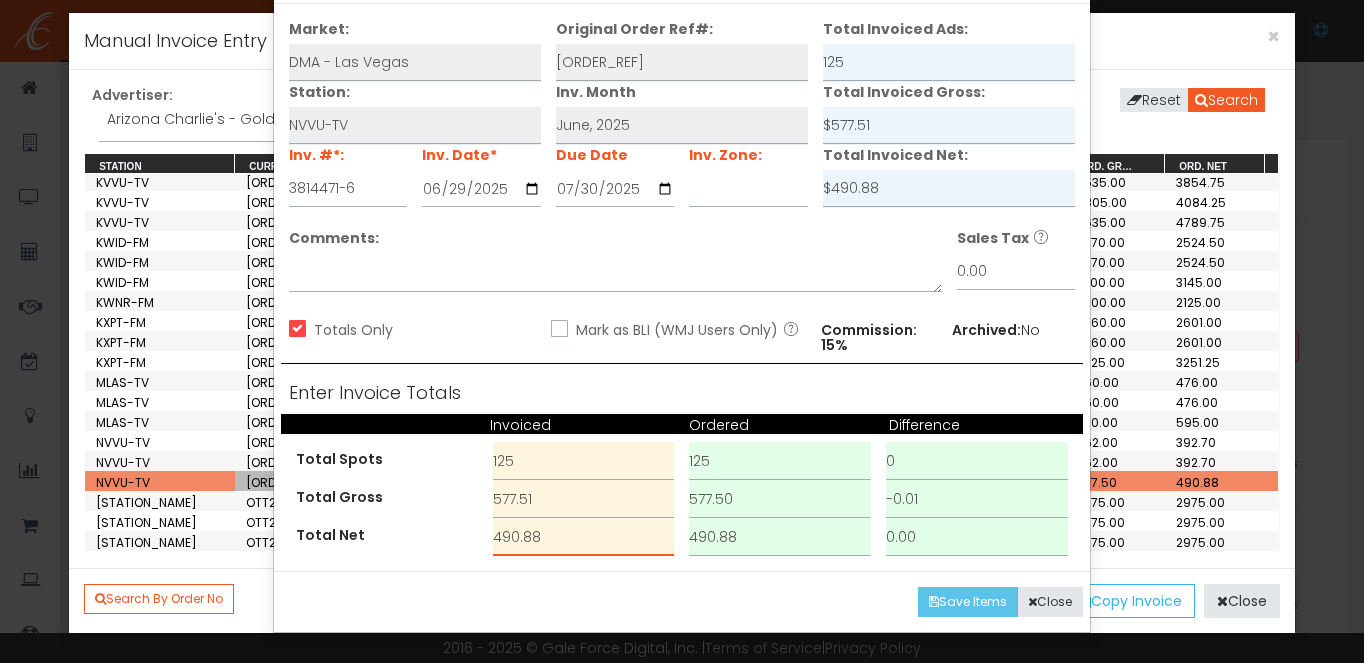type on "490.88" 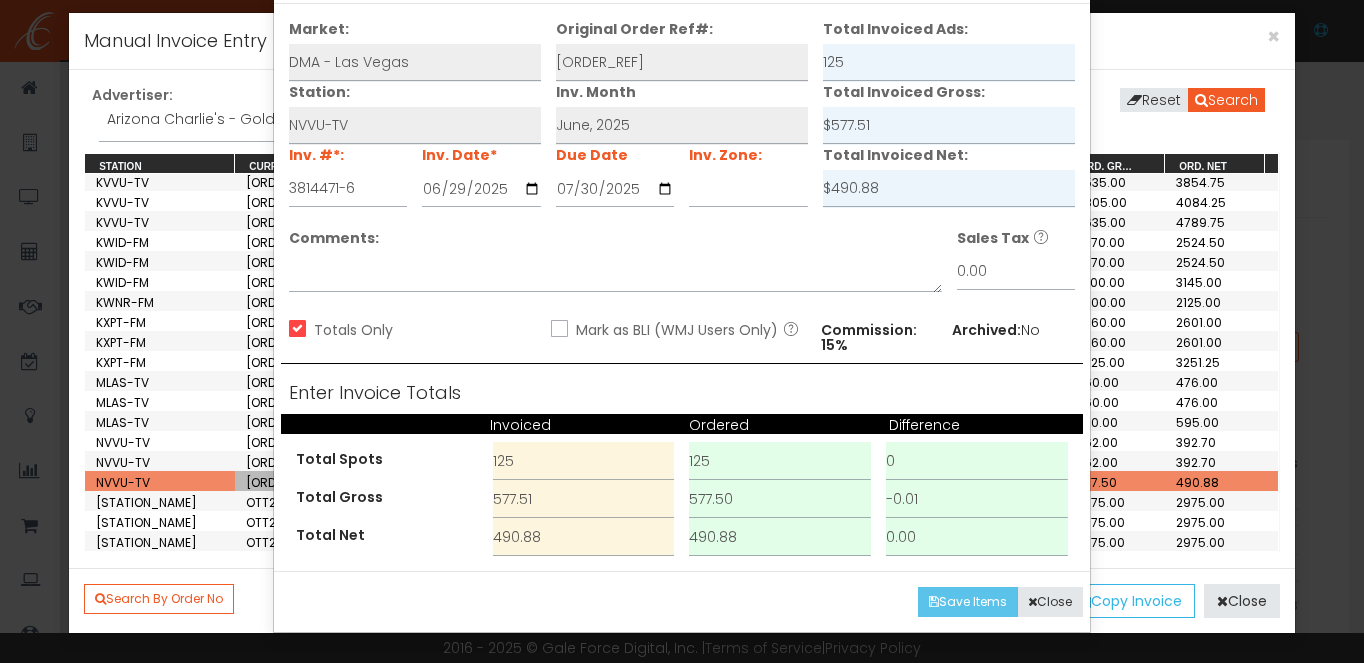 click on "Save Items" at bounding box center (968, 602) 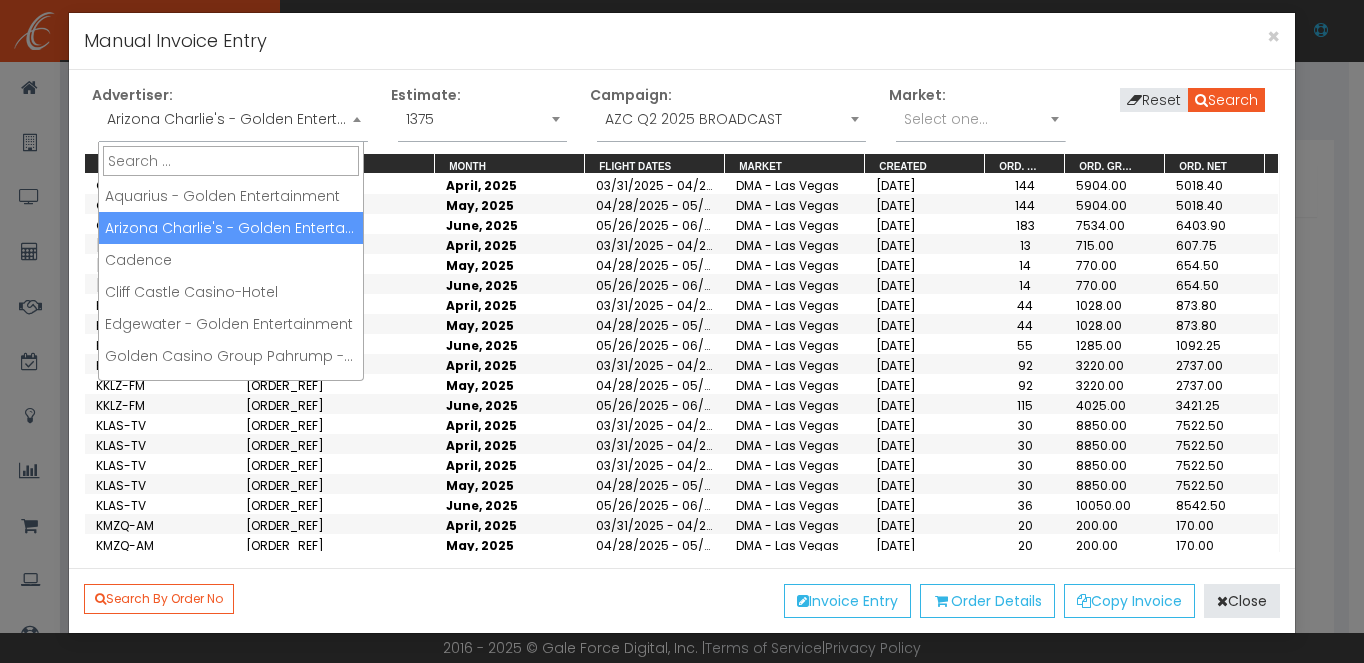 click on "Arizona Charlie's - Golden Entertainment" at bounding box center [233, 119] 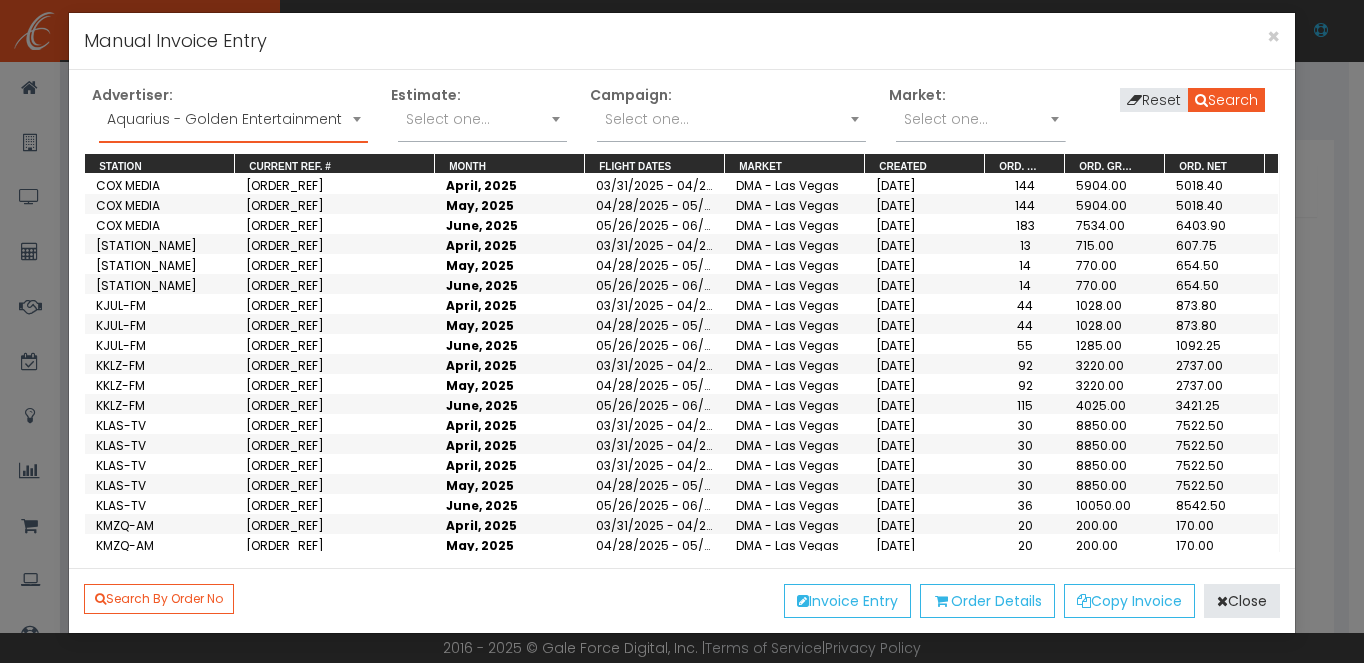 click on "Select one..." at bounding box center (647, 119) 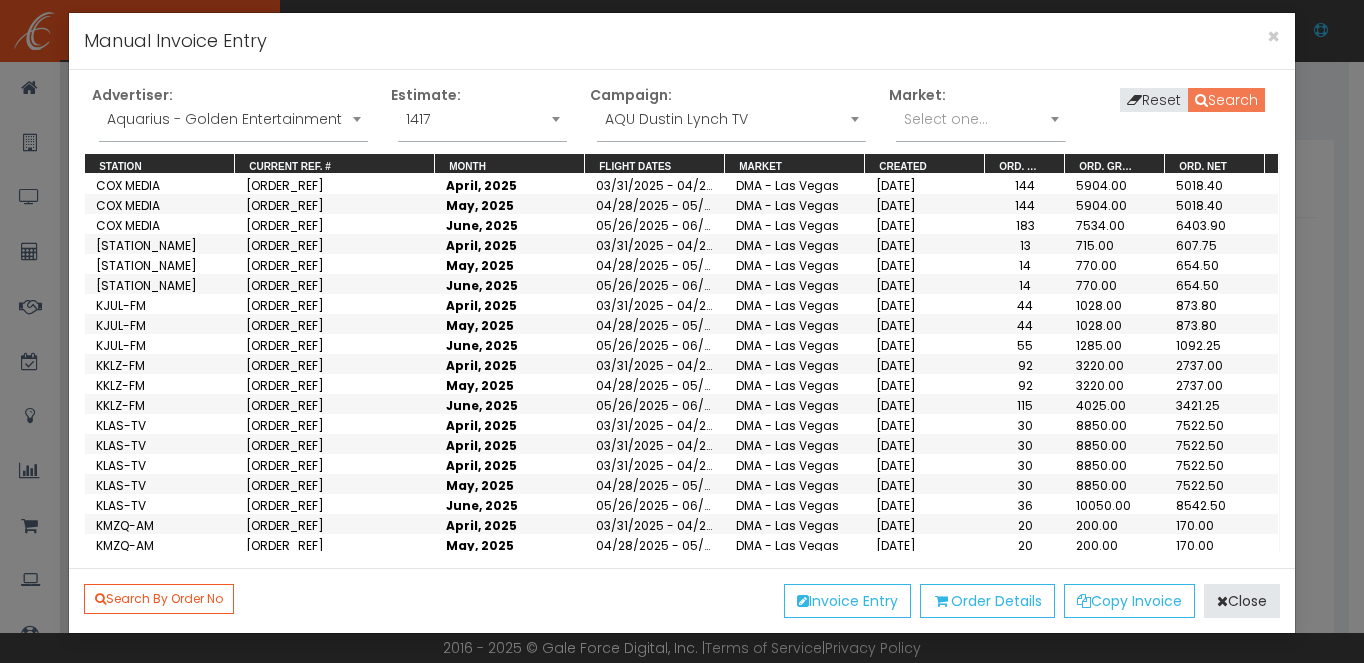 click on "Search" at bounding box center [1226, 100] 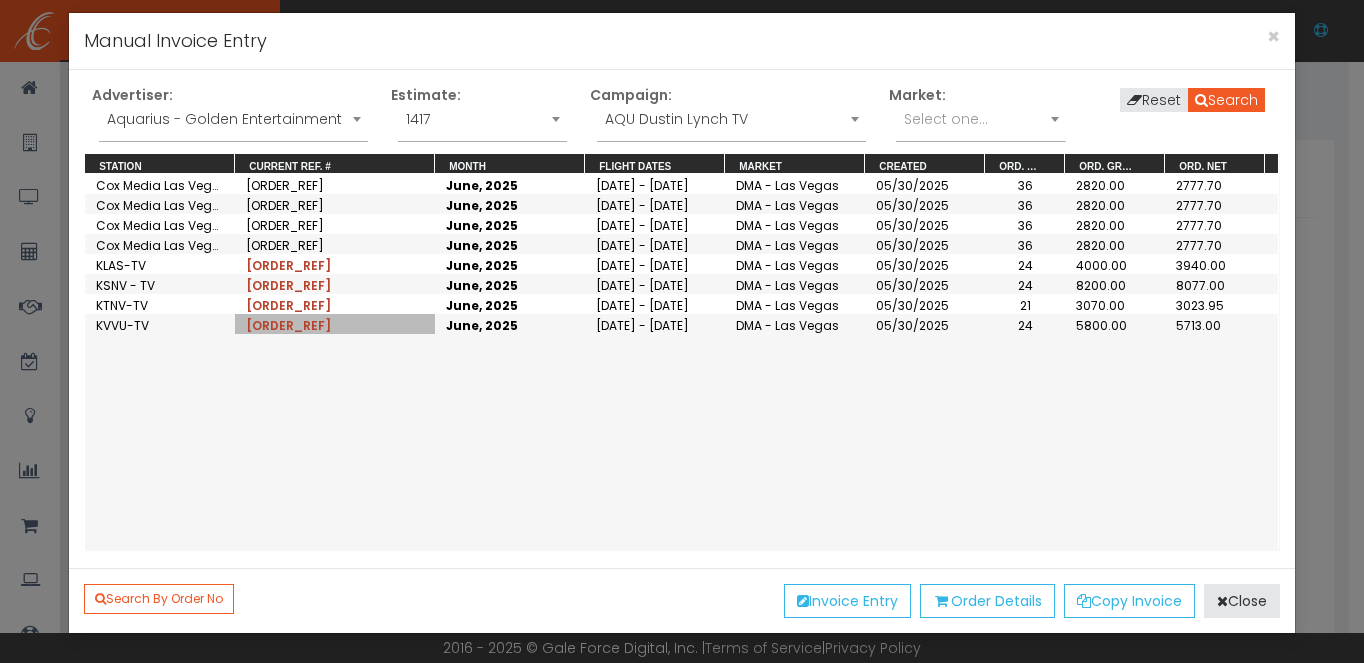 click on "[ORDER_REF]" at bounding box center [288, 325] 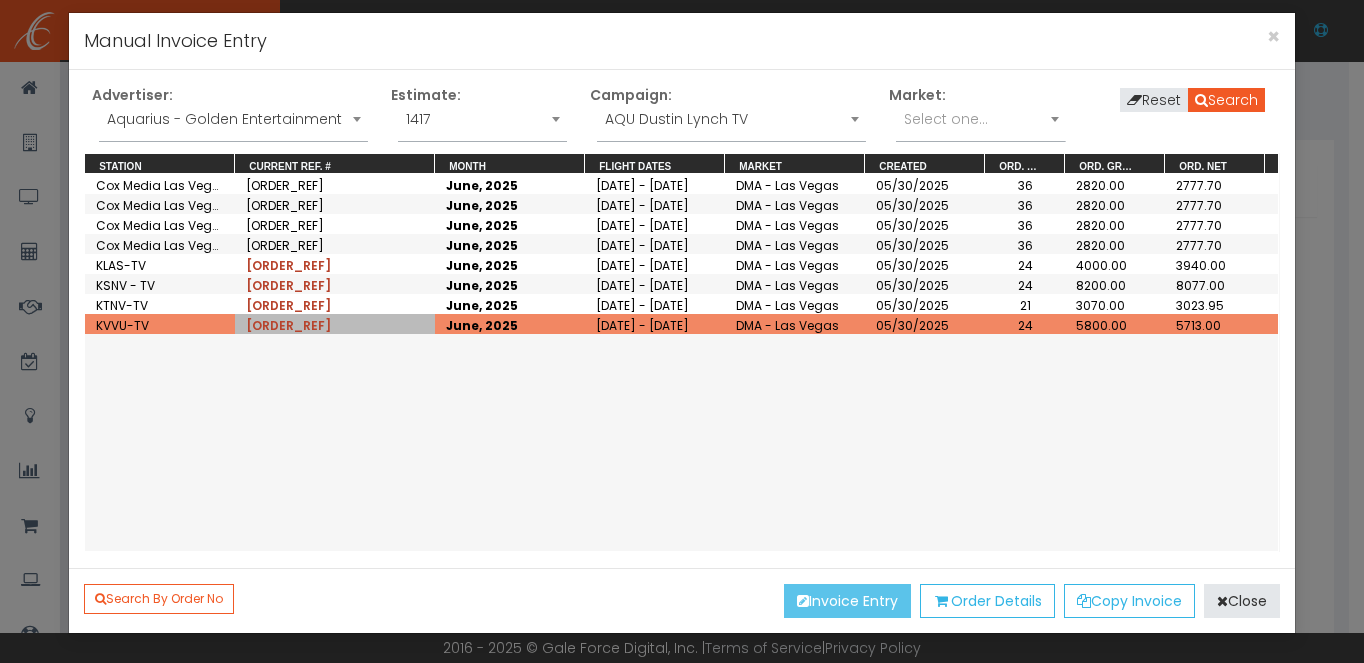 click on "Invoice Entry" at bounding box center [847, 601] 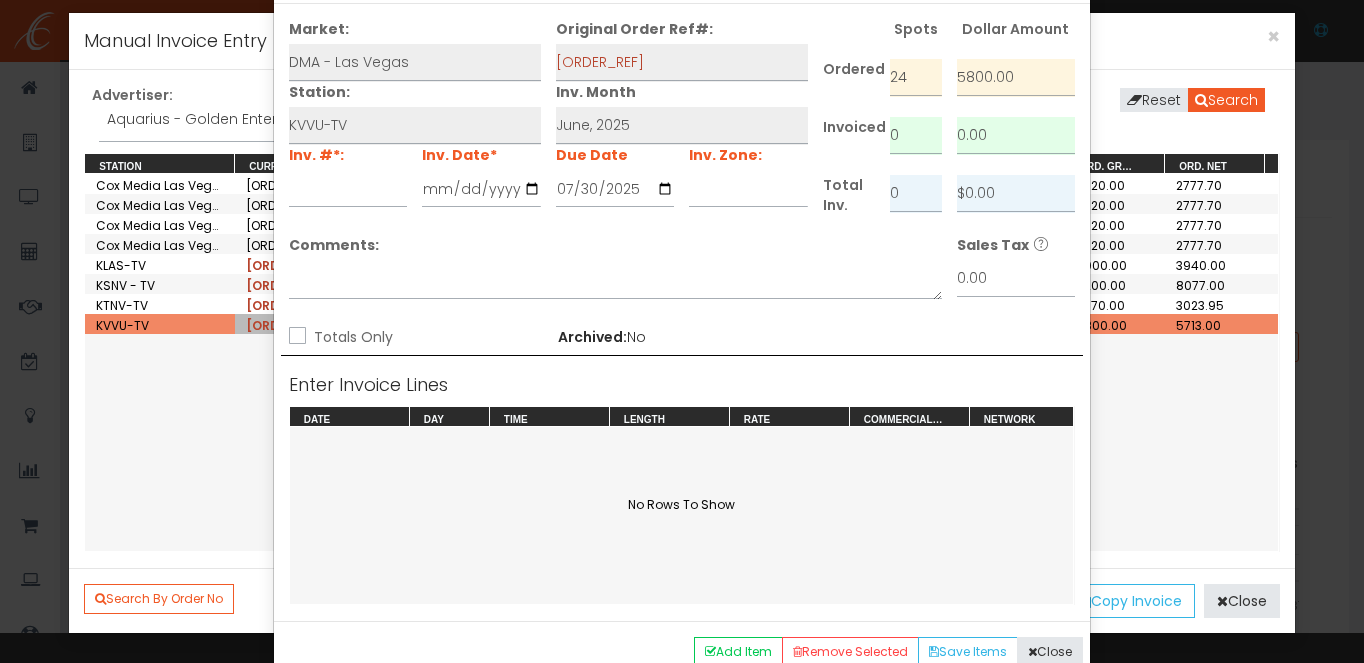 scroll, scrollTop: 0, scrollLeft: 0, axis: both 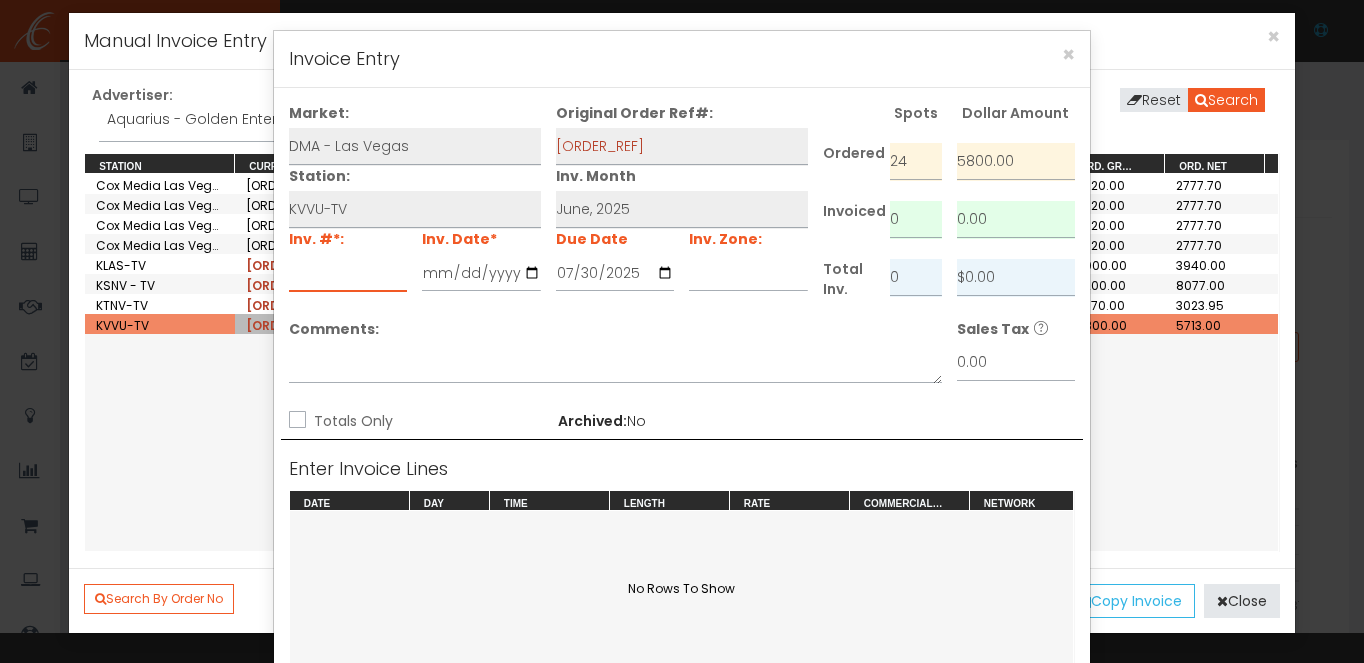 click at bounding box center [348, 273] 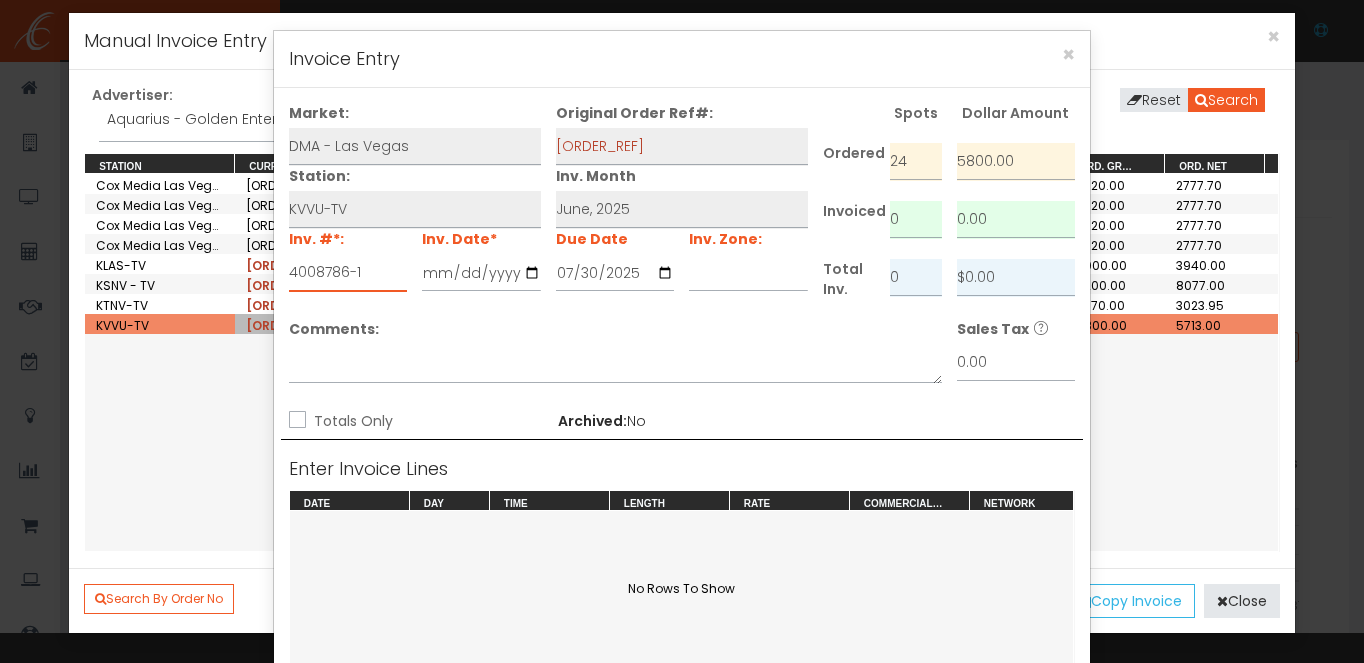 type on "4008786-1" 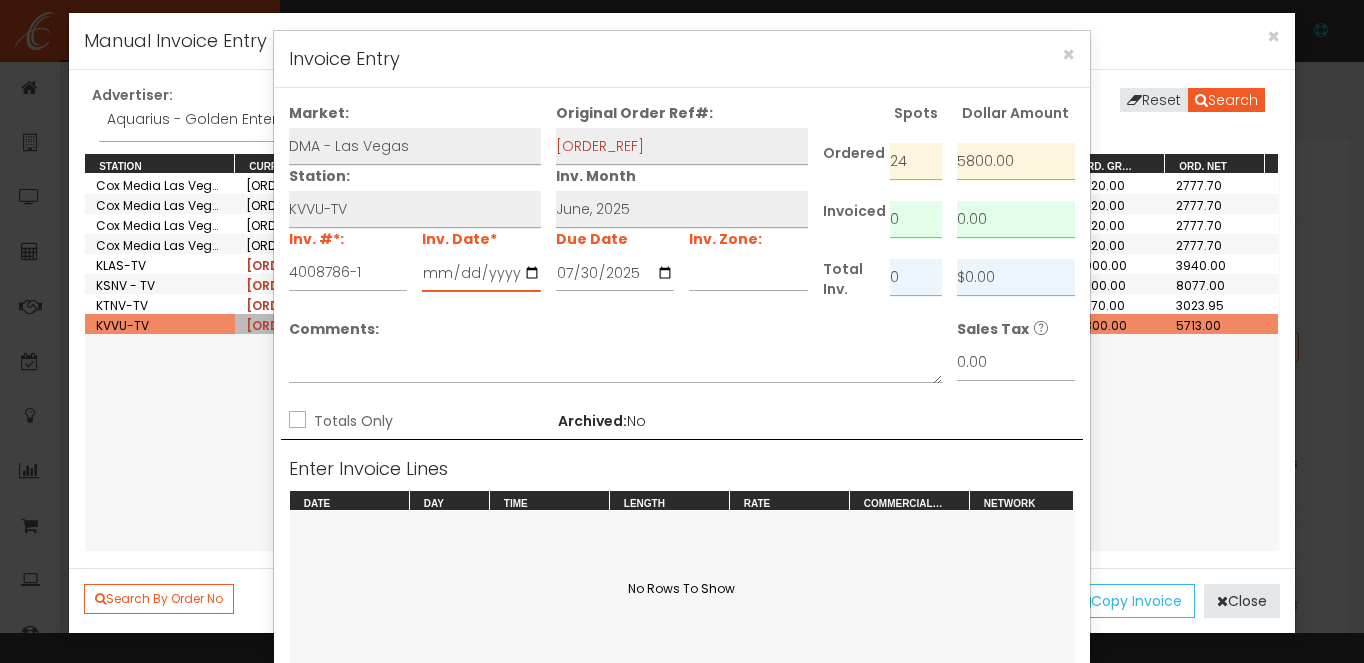 click at bounding box center (481, 273) 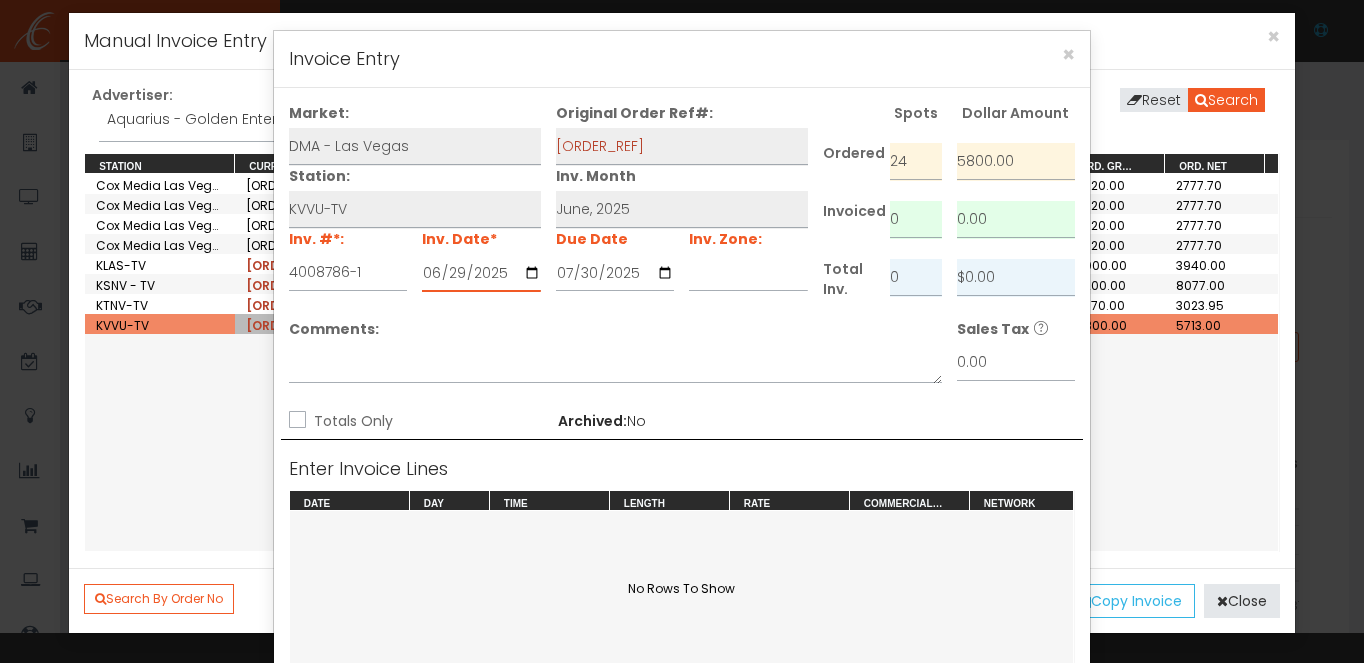 type on "2025-06-29" 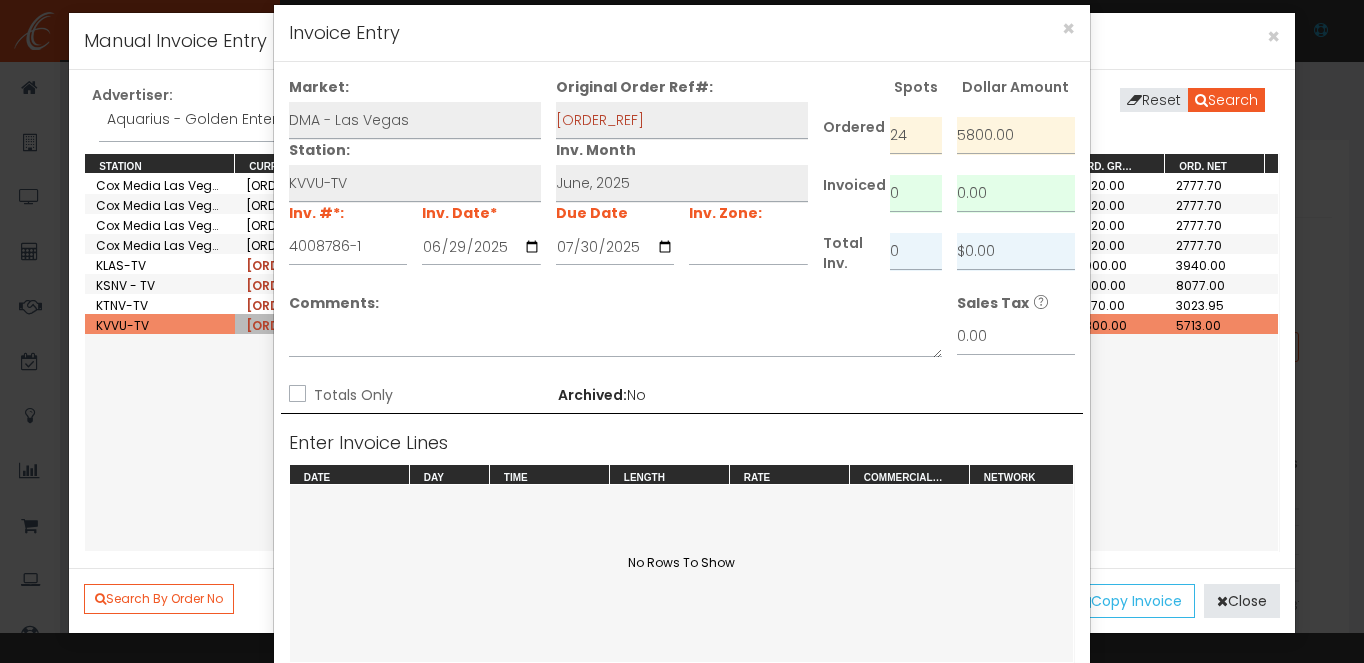 click on "Totals Only" at bounding box center (295, 395) 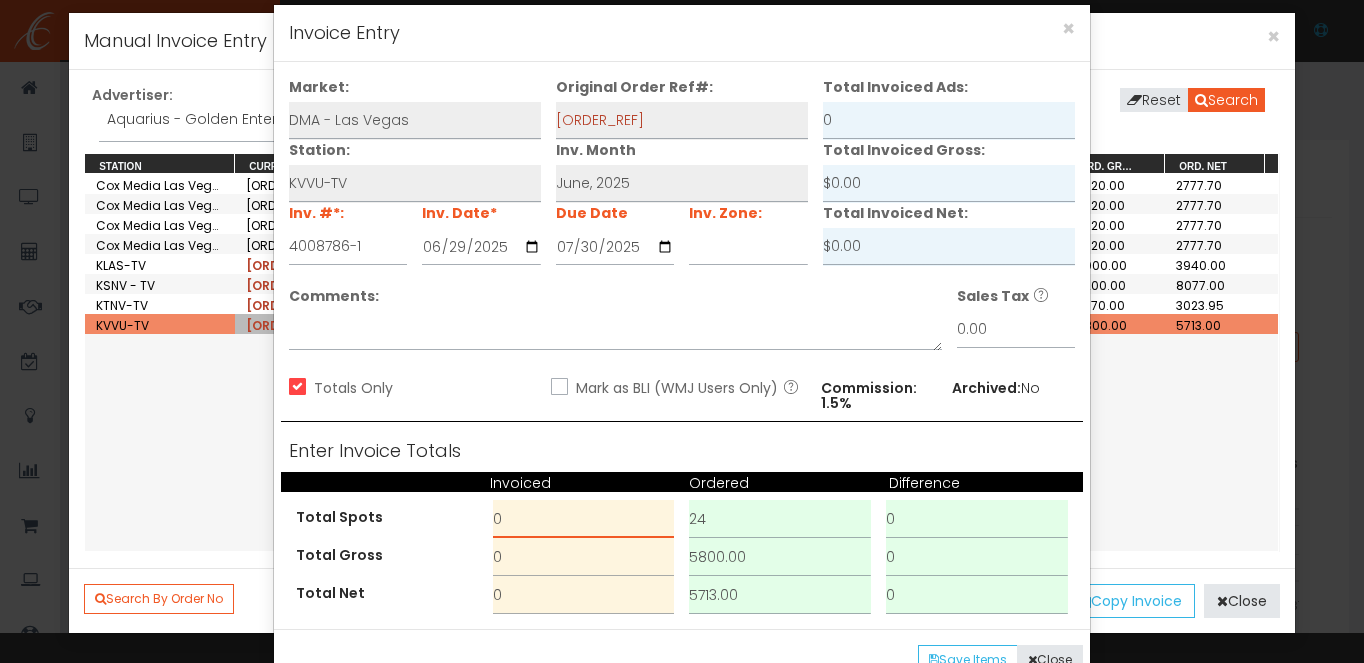 drag, startPoint x: 530, startPoint y: 512, endPoint x: 431, endPoint y: 502, distance: 99.50377 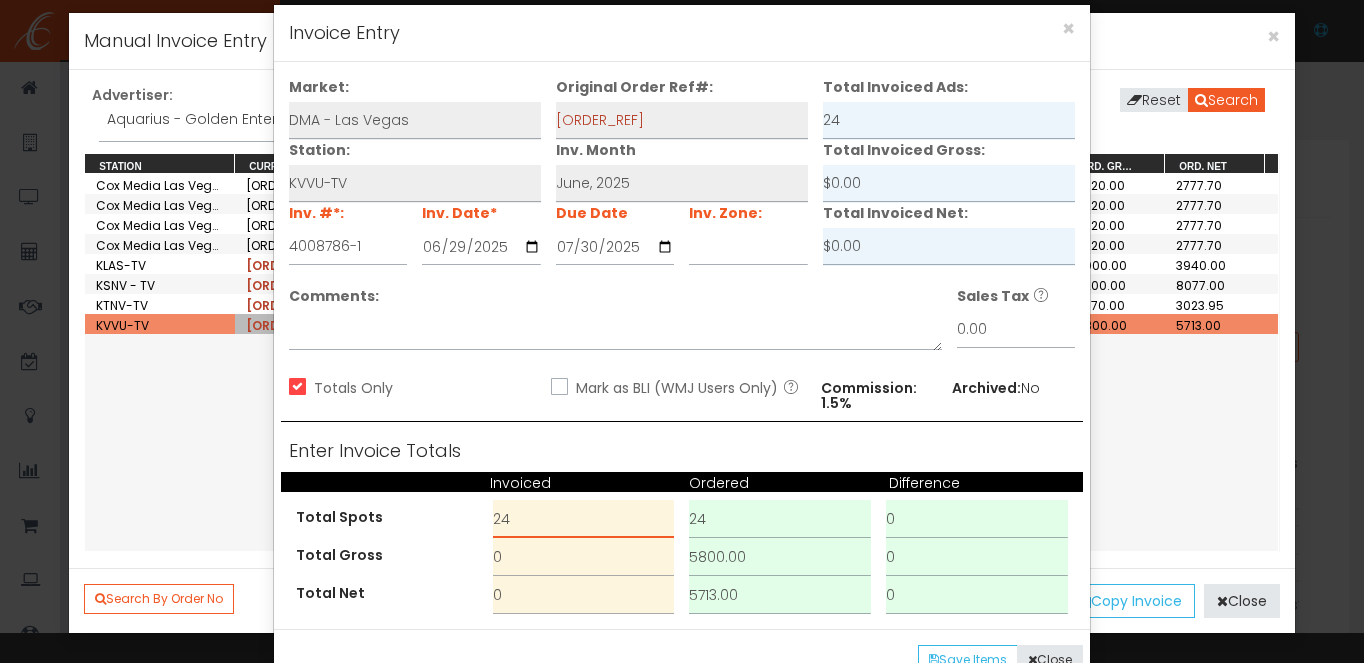 type on "24" 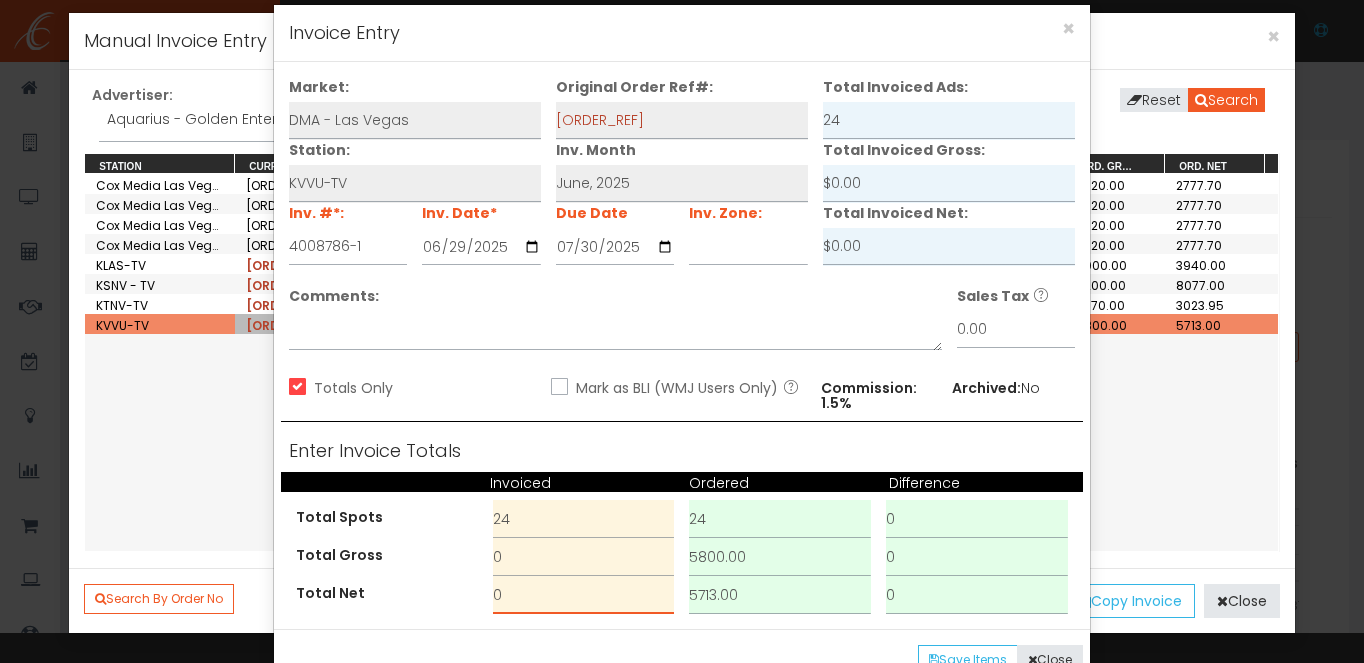drag, startPoint x: 518, startPoint y: 594, endPoint x: 461, endPoint y: 597, distance: 57.07889 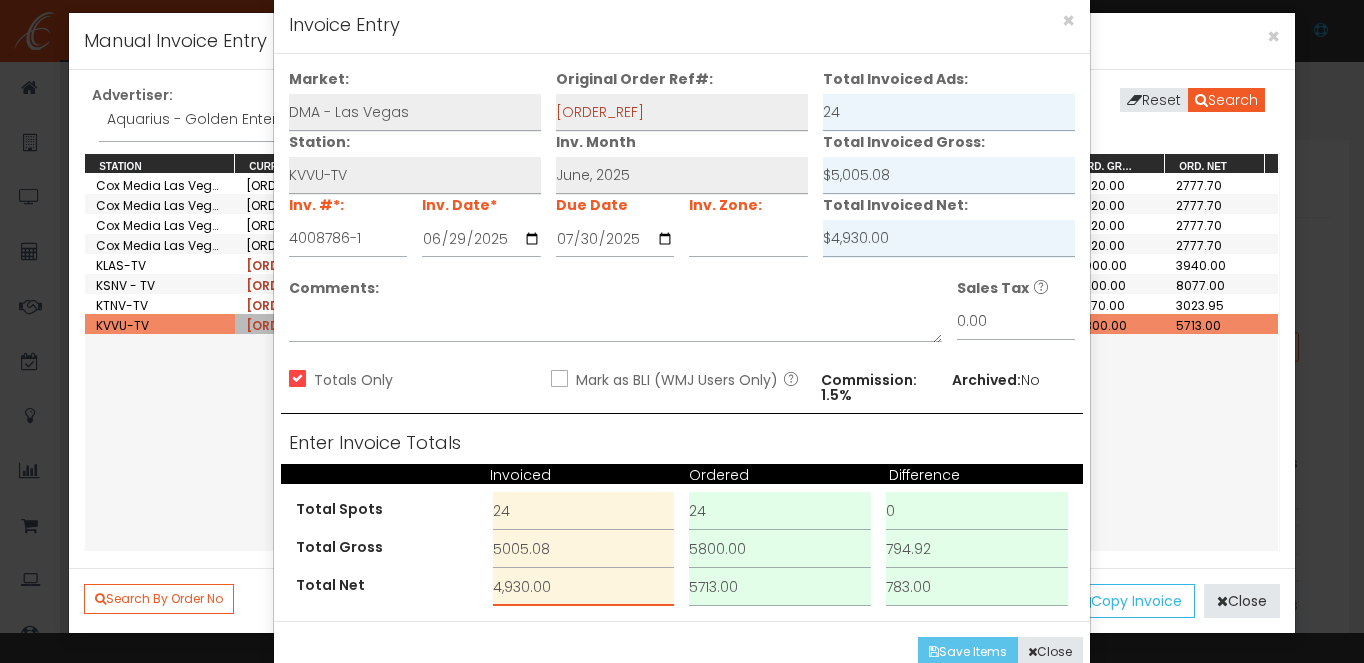 scroll, scrollTop: 48, scrollLeft: 0, axis: vertical 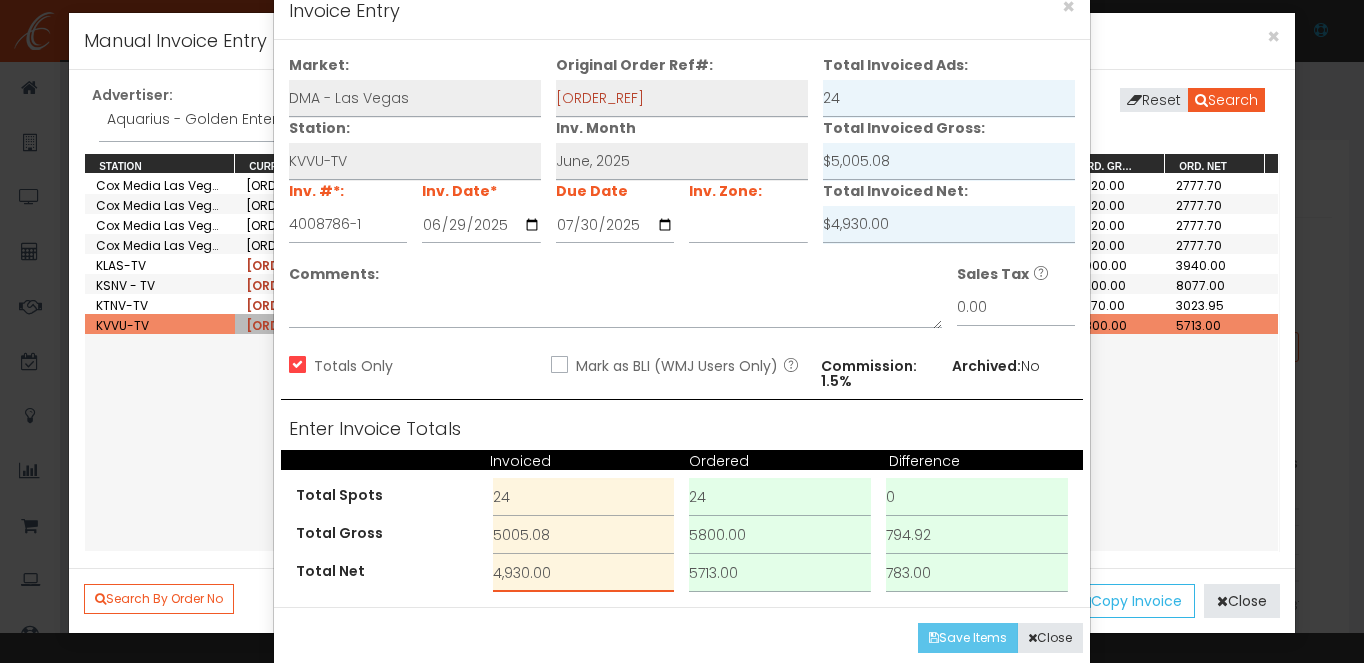 type on "4,930.00" 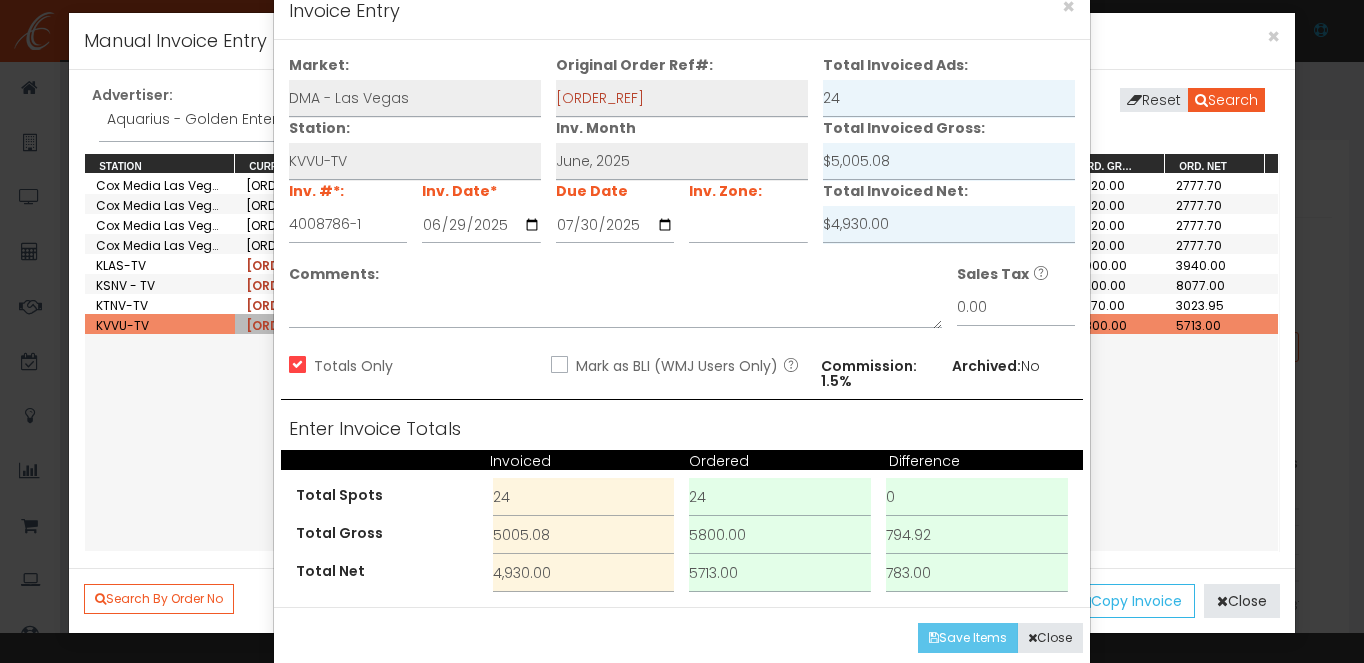 click on "Save Items" at bounding box center [968, 638] 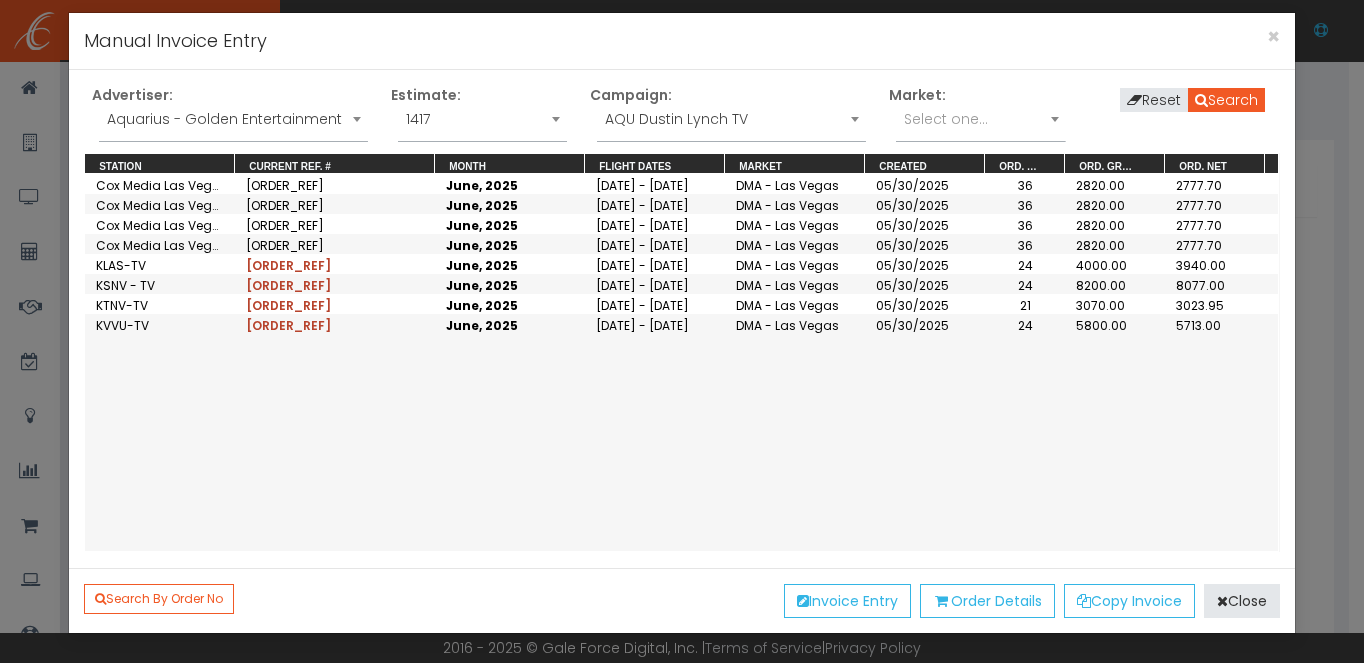 click on "AQU Dustin Lynch TV" at bounding box center (731, 119) 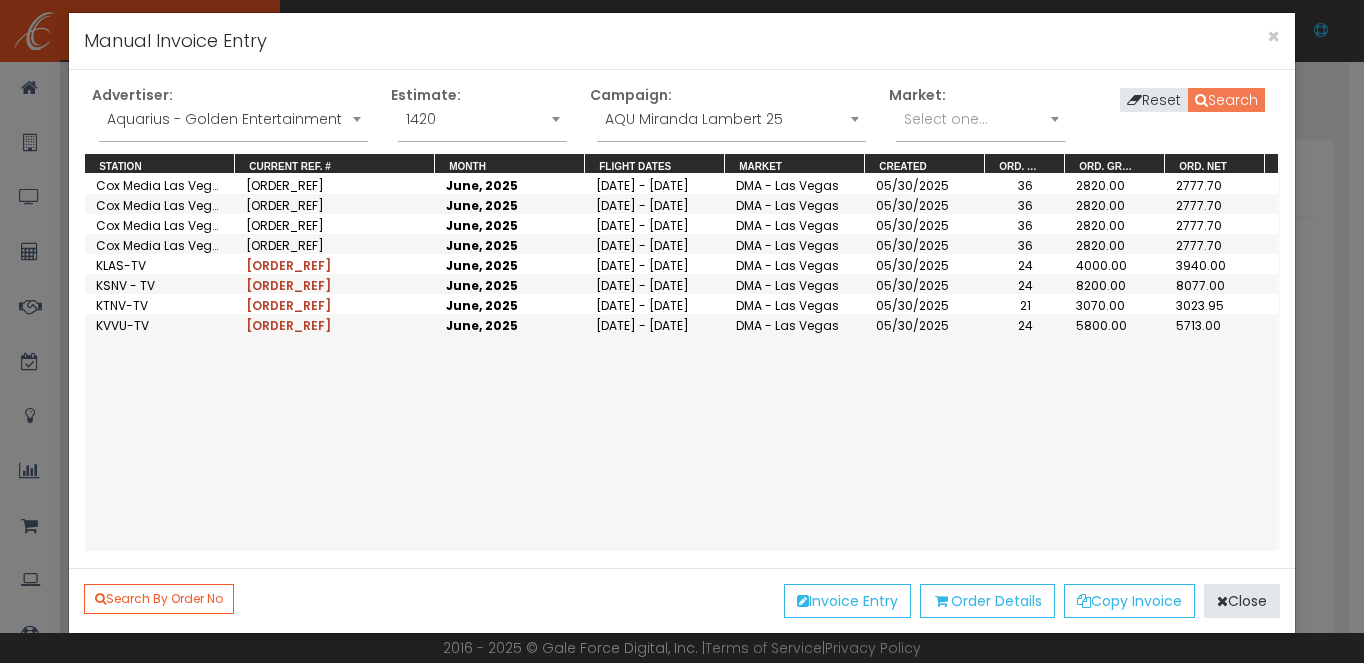 click on "Search" at bounding box center (1226, 100) 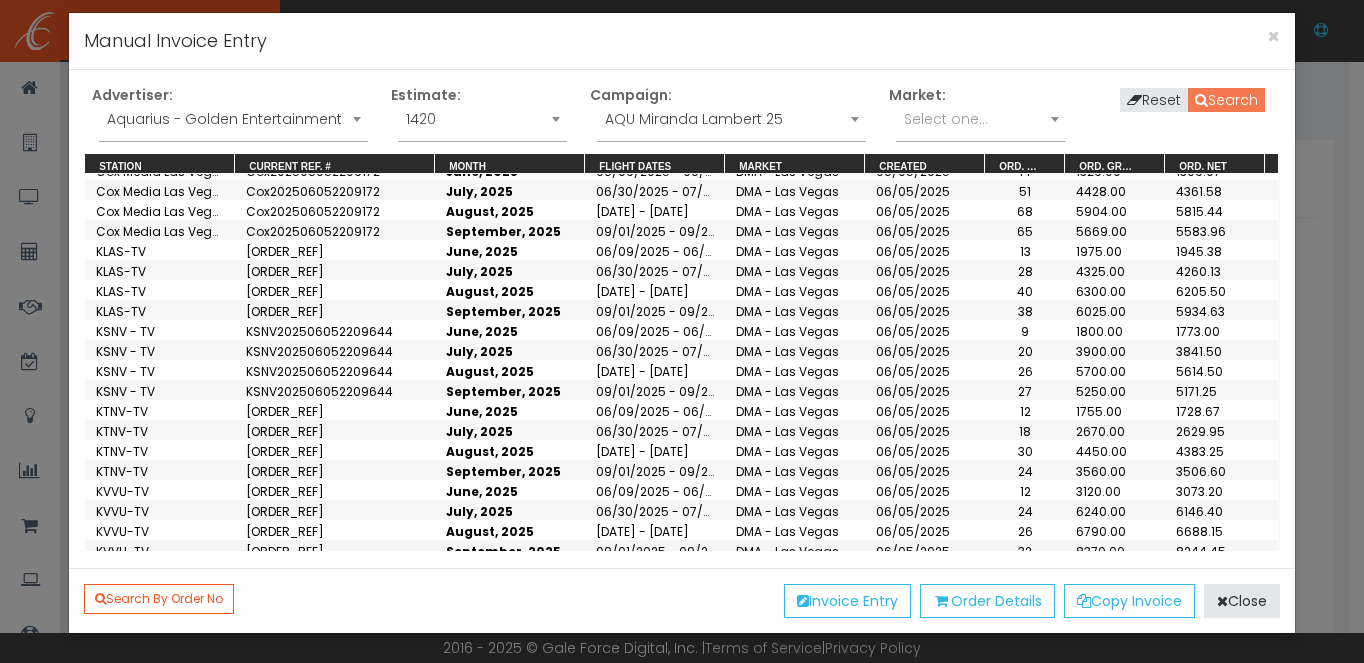scroll, scrollTop: 38, scrollLeft: 0, axis: vertical 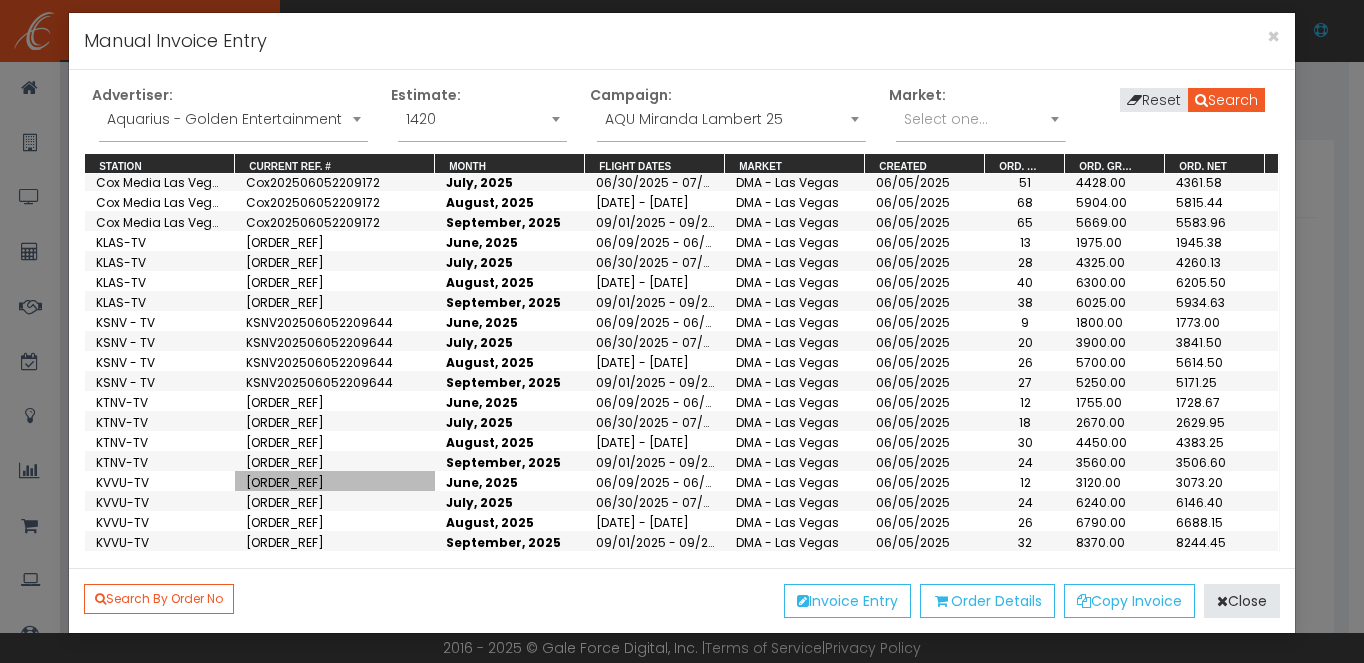 click on "[ORDER_REF]" at bounding box center (285, 482) 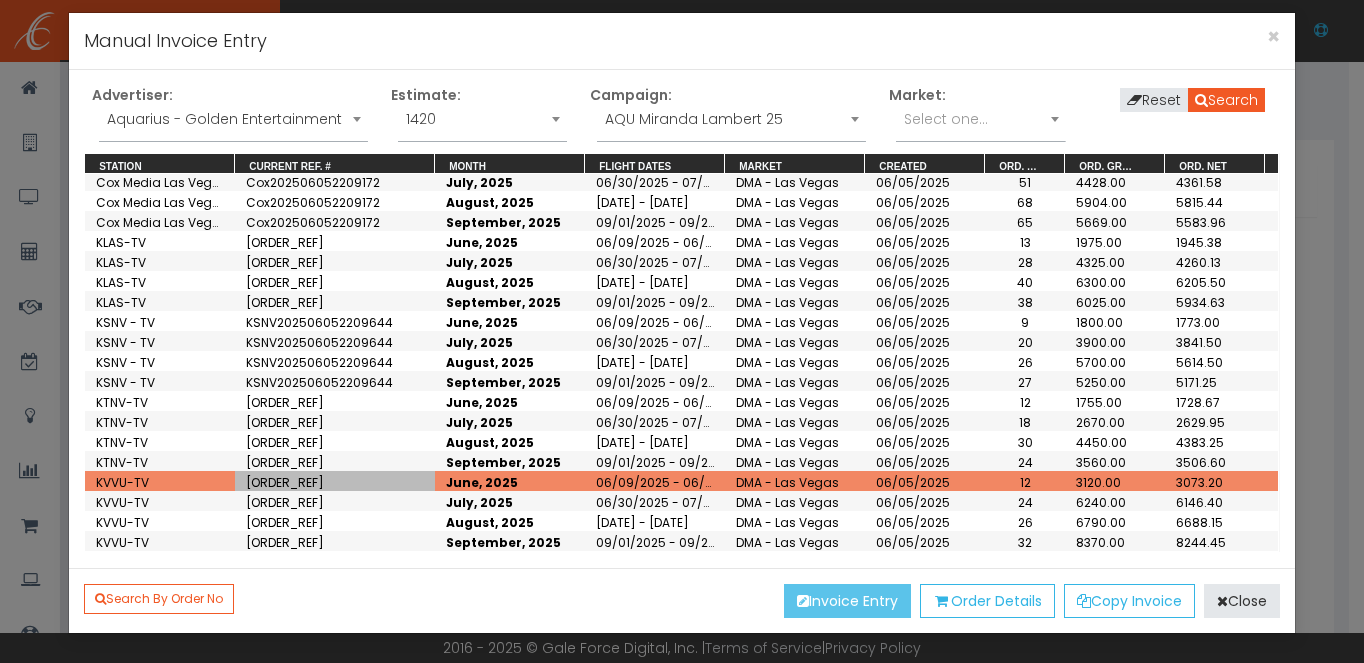 click on "Invoice Entry" at bounding box center (847, 601) 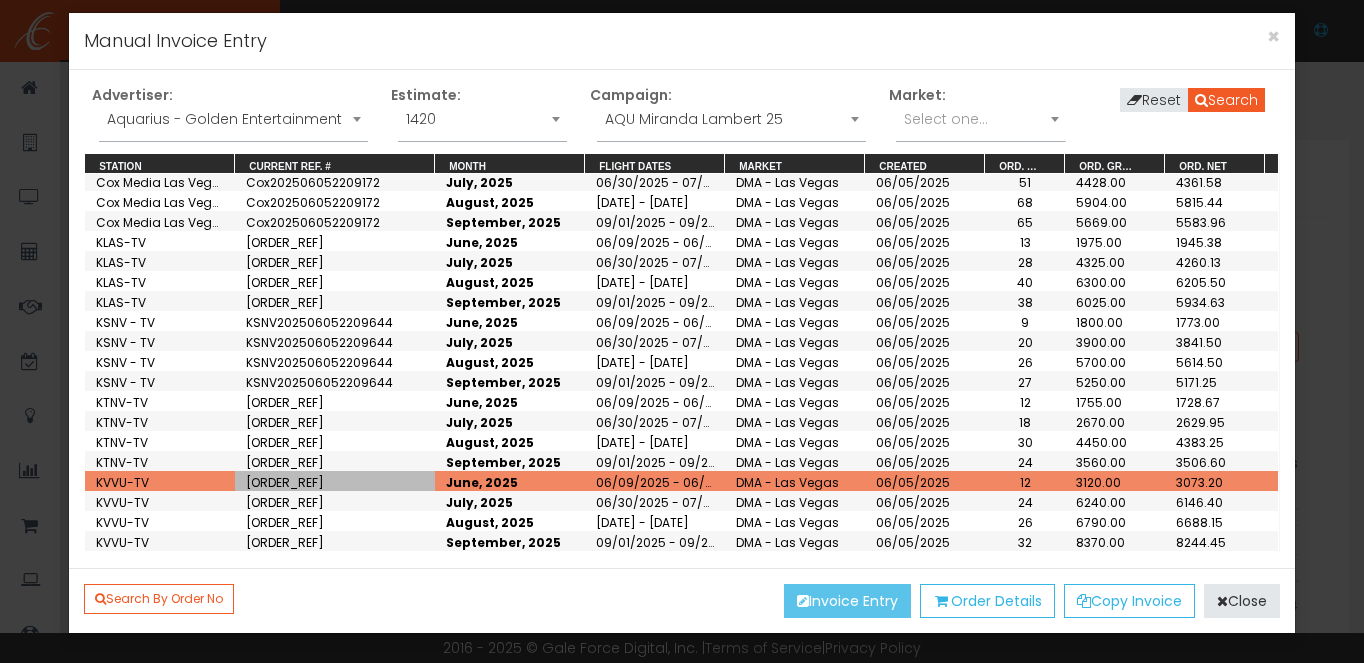 scroll, scrollTop: 0, scrollLeft: 0, axis: both 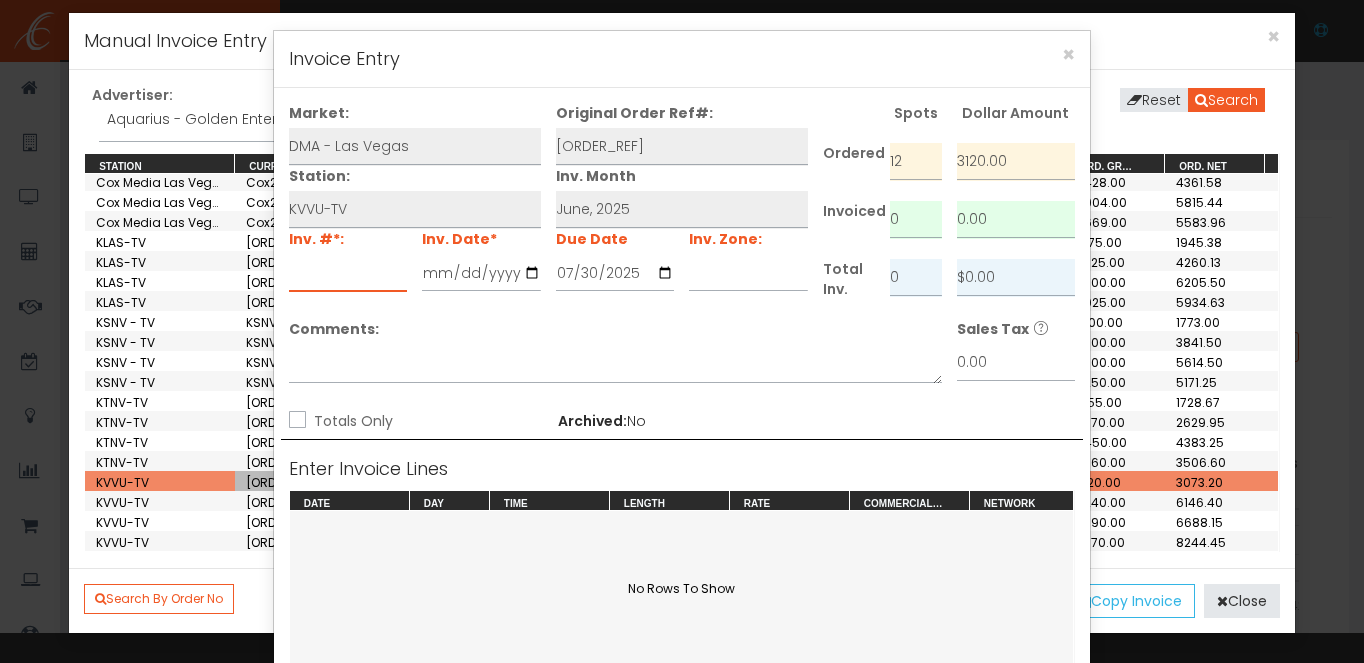 drag, startPoint x: 370, startPoint y: 266, endPoint x: 361, endPoint y: 274, distance: 12.0415945 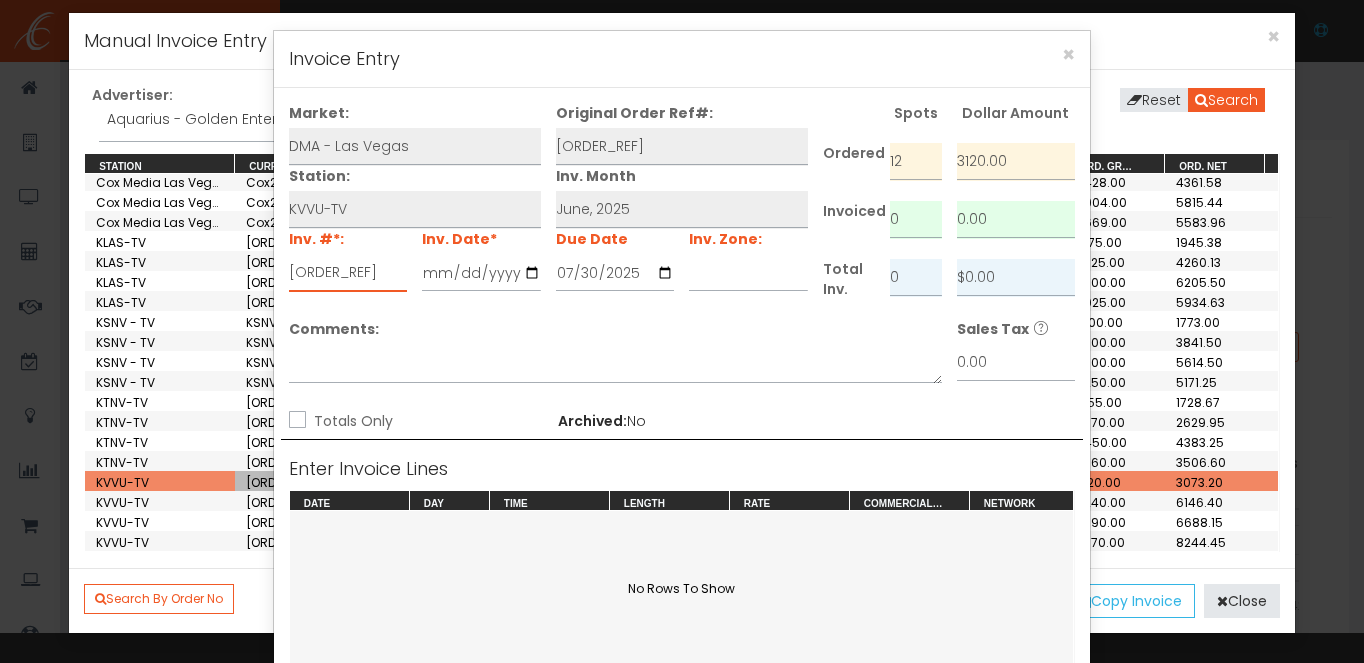 type on "[ORDER_REF]" 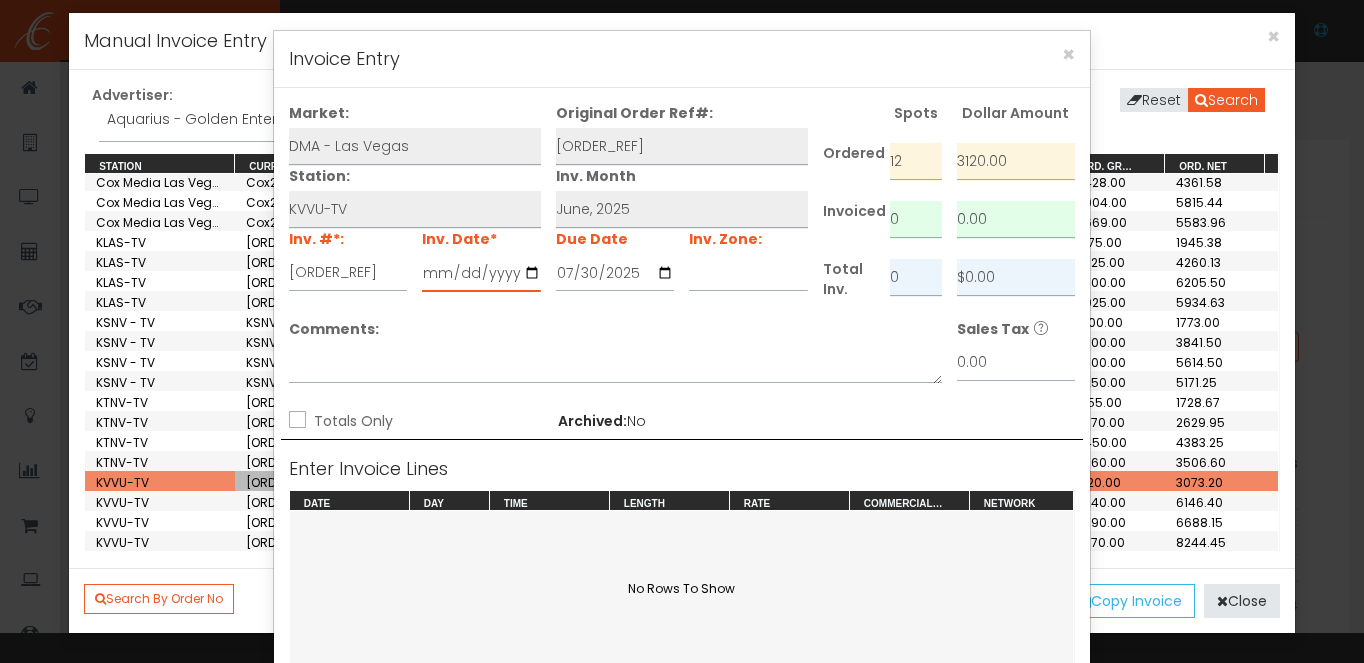 click at bounding box center [481, 273] 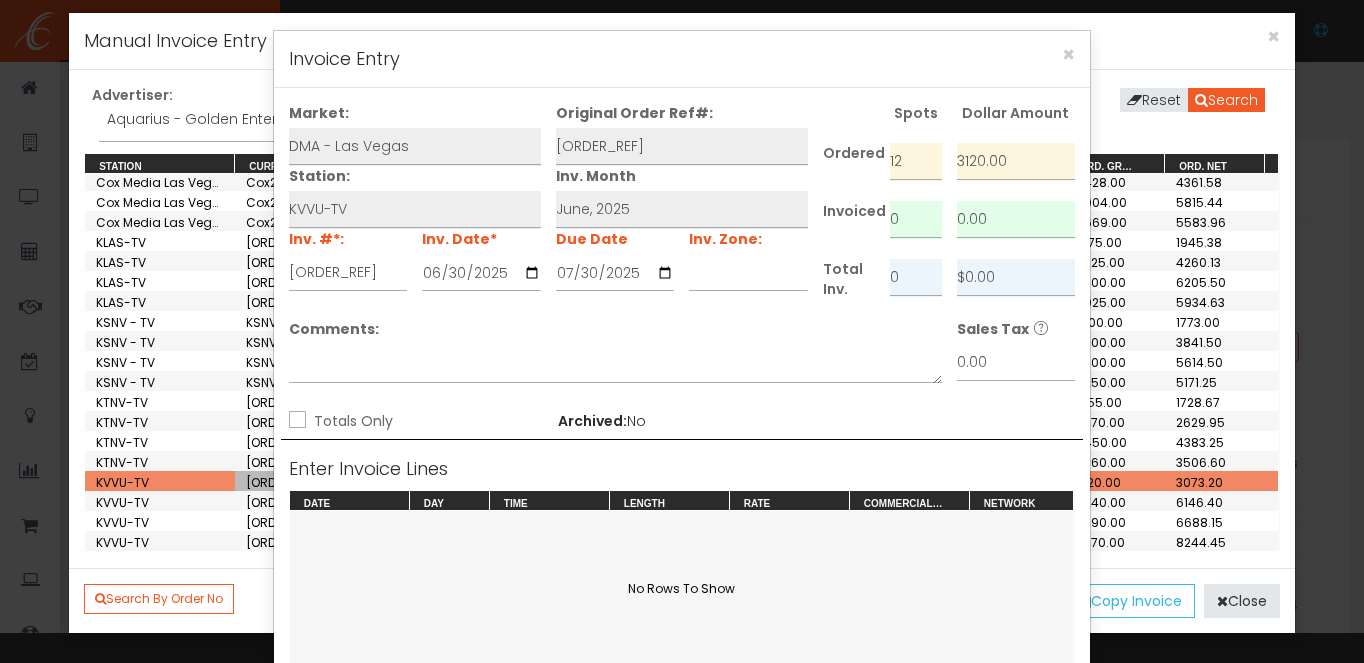 click on "Totals Only" at bounding box center [295, 421] 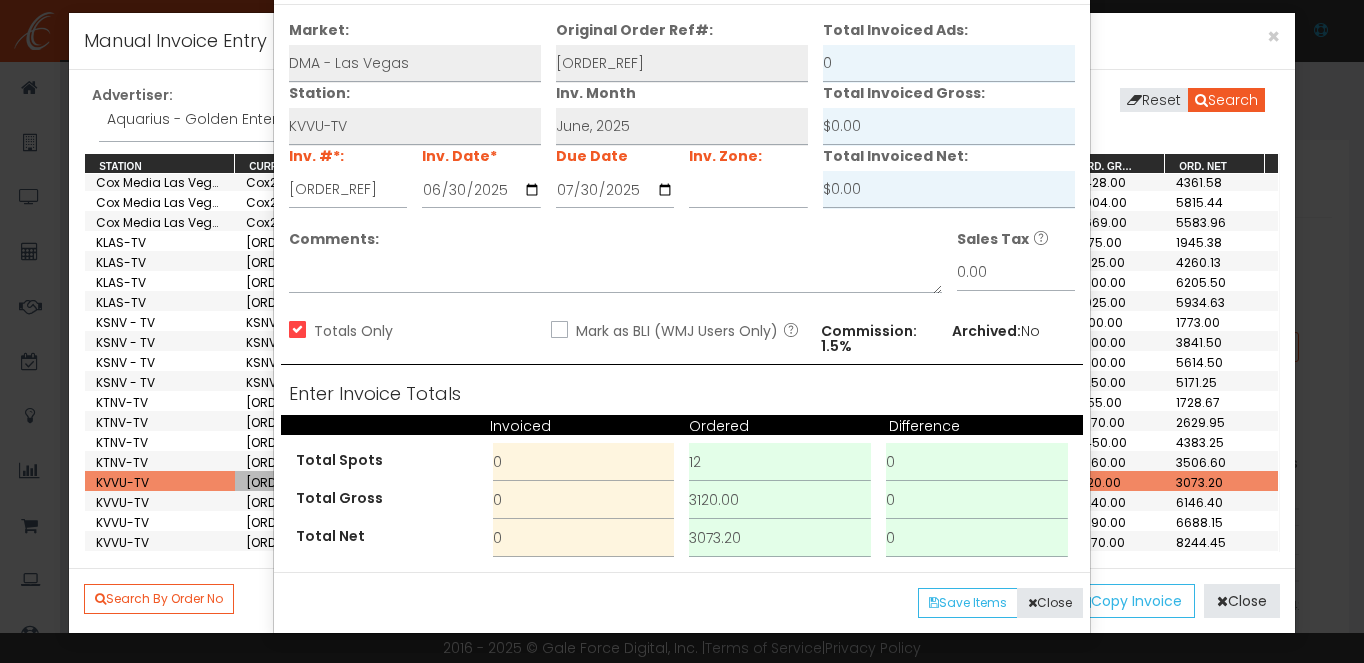 scroll, scrollTop: 84, scrollLeft: 0, axis: vertical 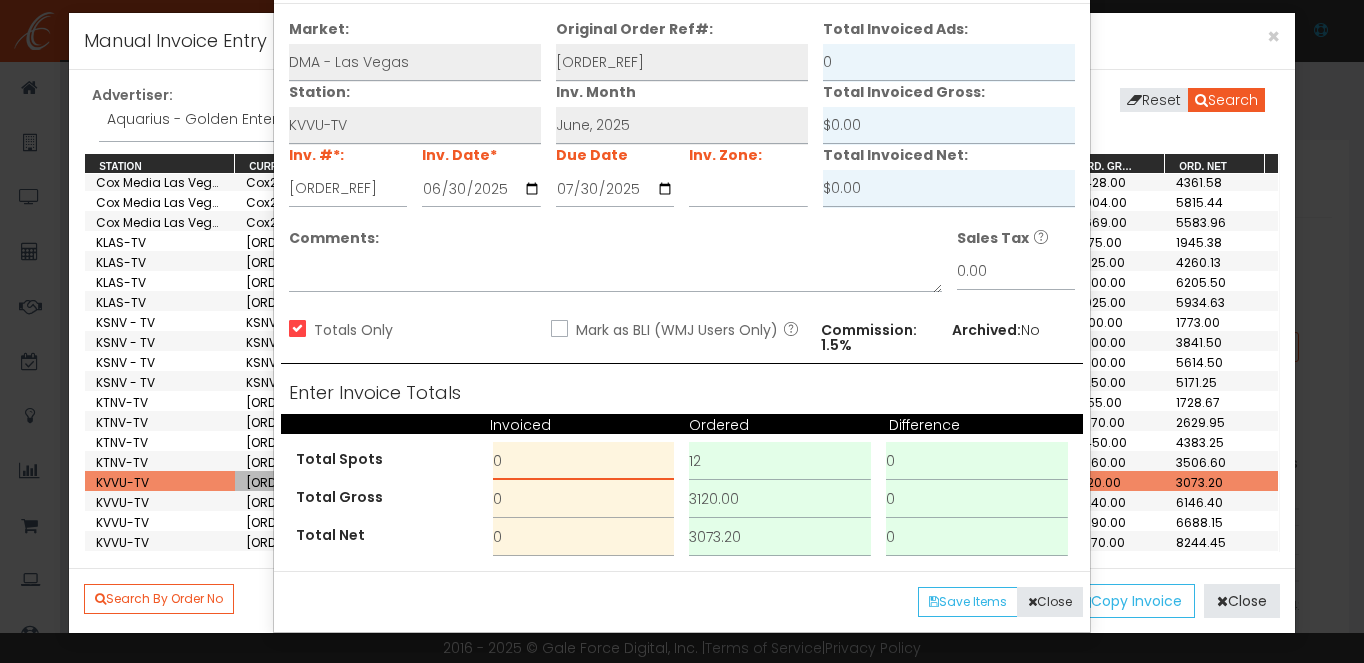 drag, startPoint x: 528, startPoint y: 465, endPoint x: 422, endPoint y: 457, distance: 106.30146 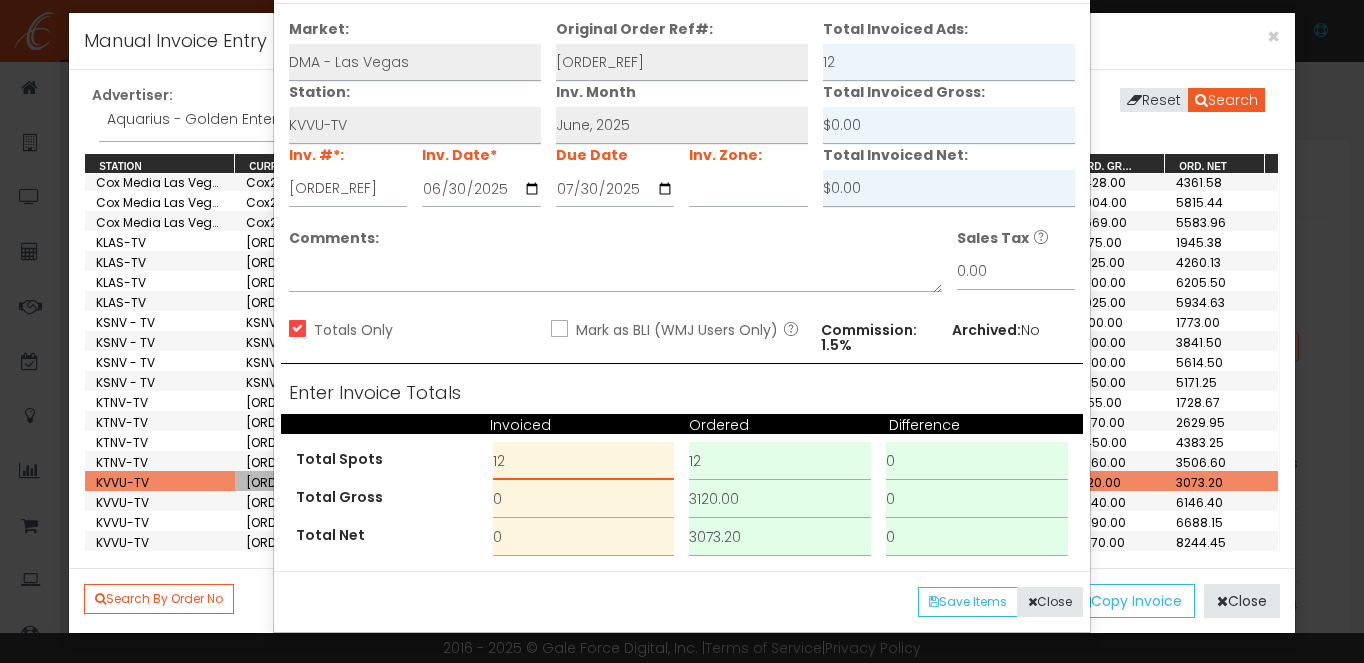 type on "12" 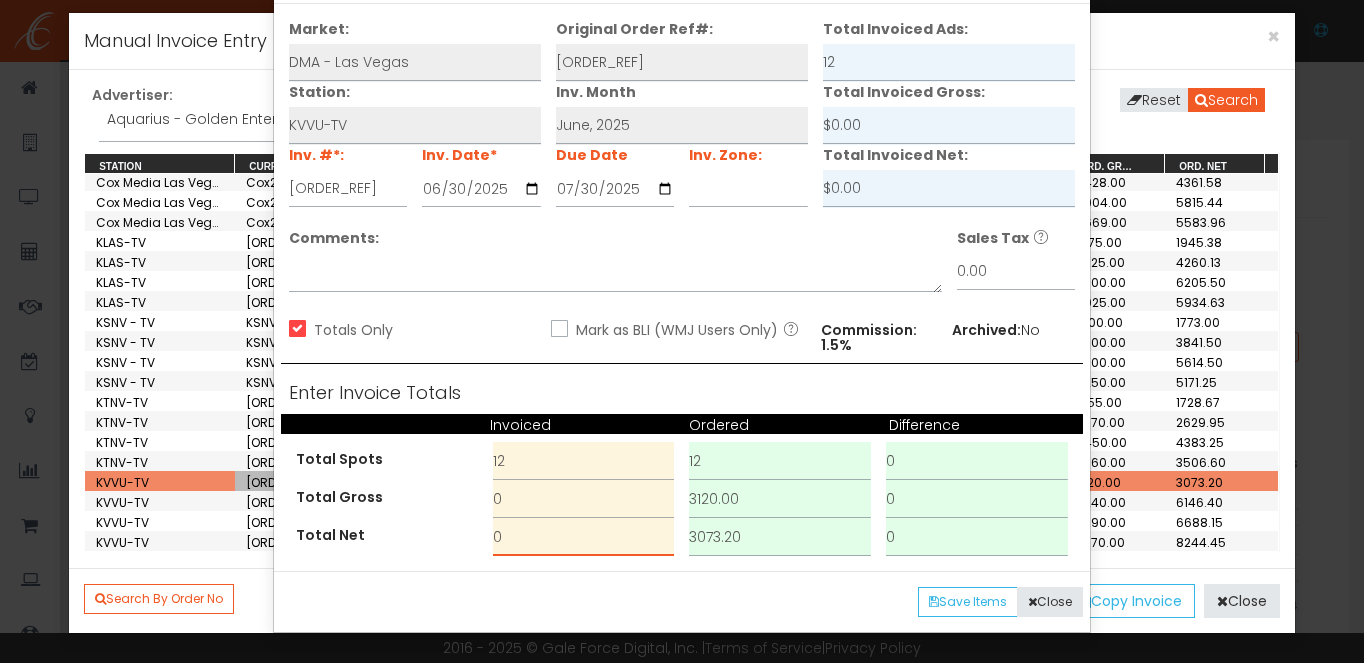 drag, startPoint x: 515, startPoint y: 540, endPoint x: 464, endPoint y: 541, distance: 51.009804 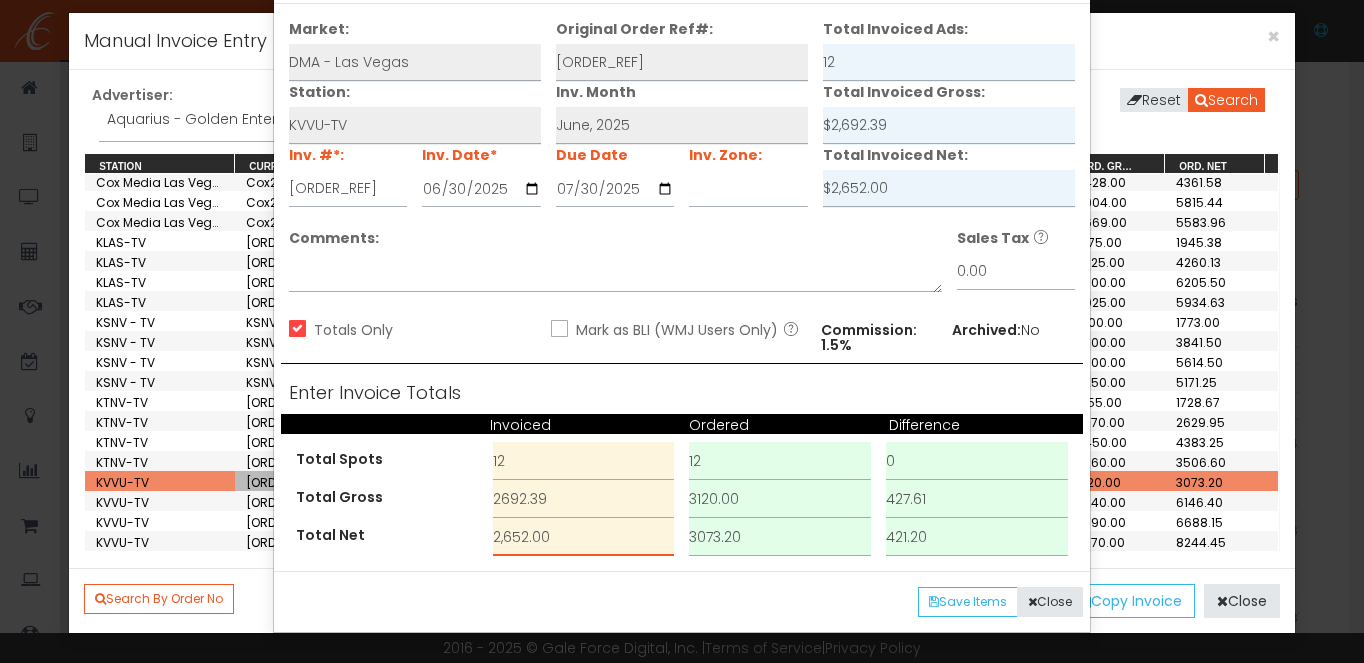 scroll, scrollTop: 300, scrollLeft: 0, axis: vertical 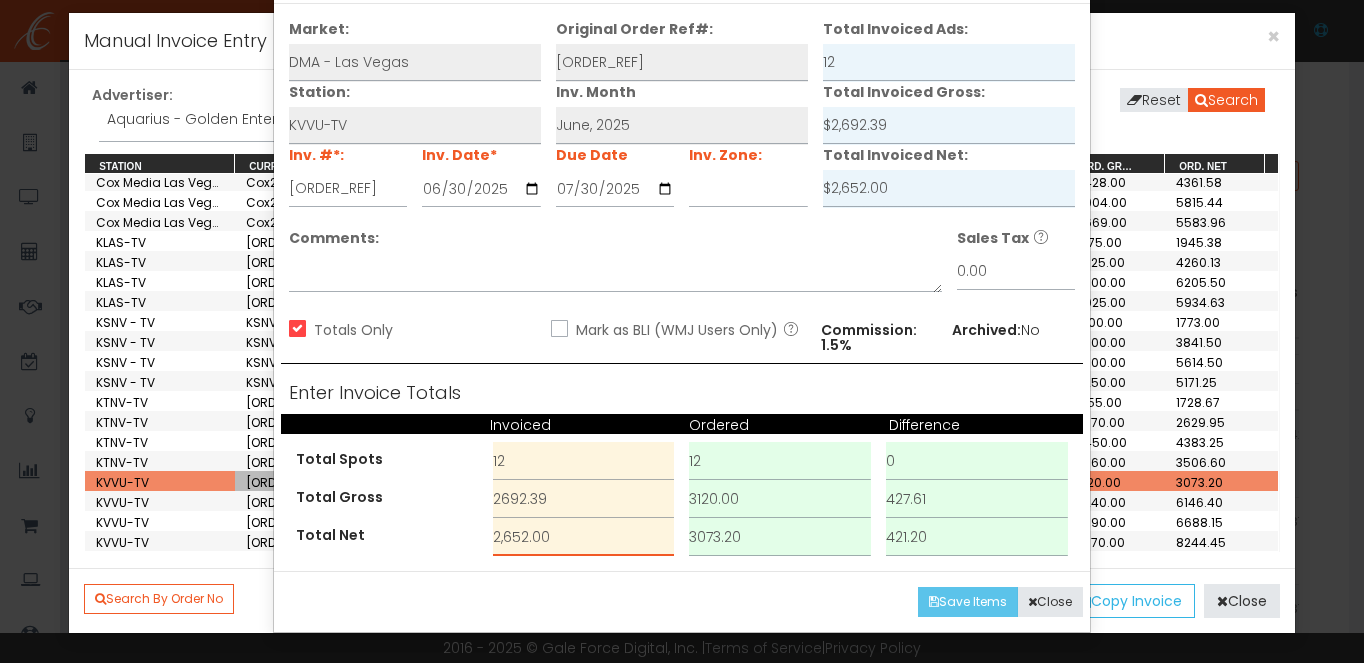 type on "2,652.00" 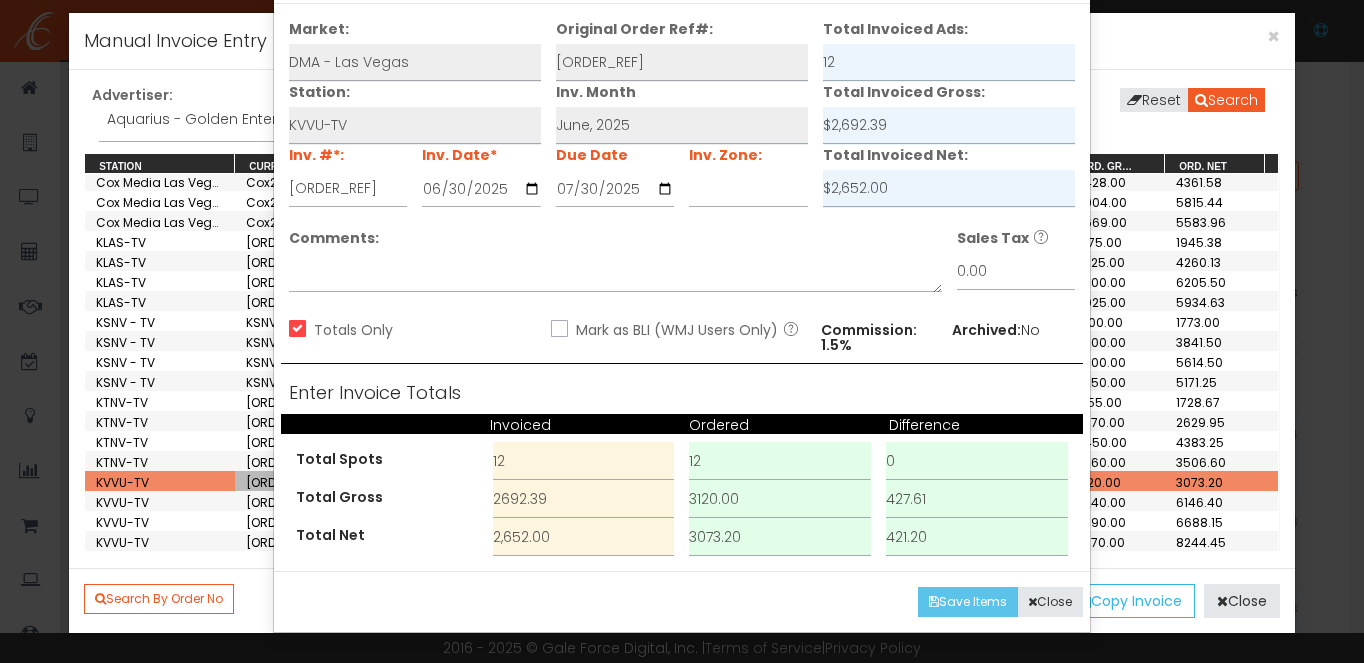 click on "Save Items" at bounding box center (968, 602) 